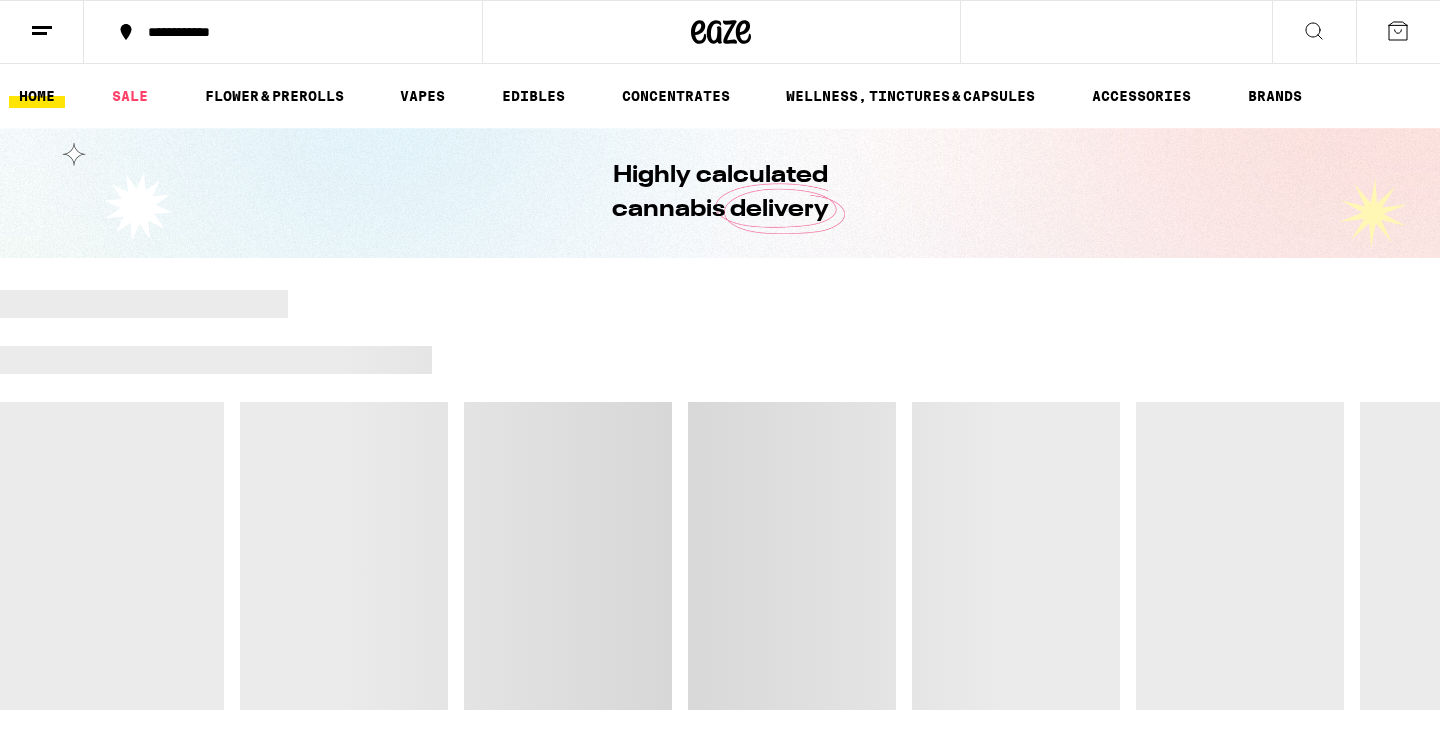 scroll, scrollTop: 0, scrollLeft: 0, axis: both 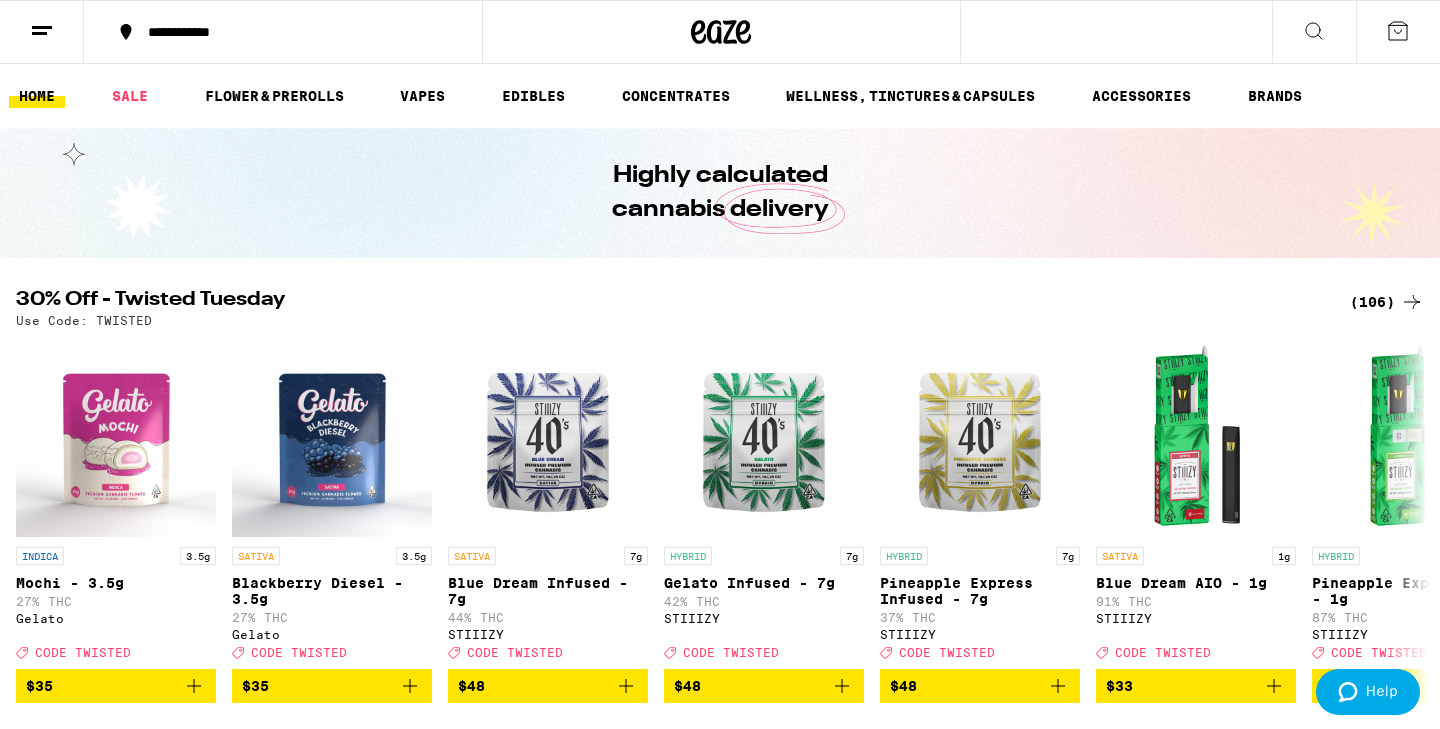 click on "(106)" at bounding box center [1387, 302] 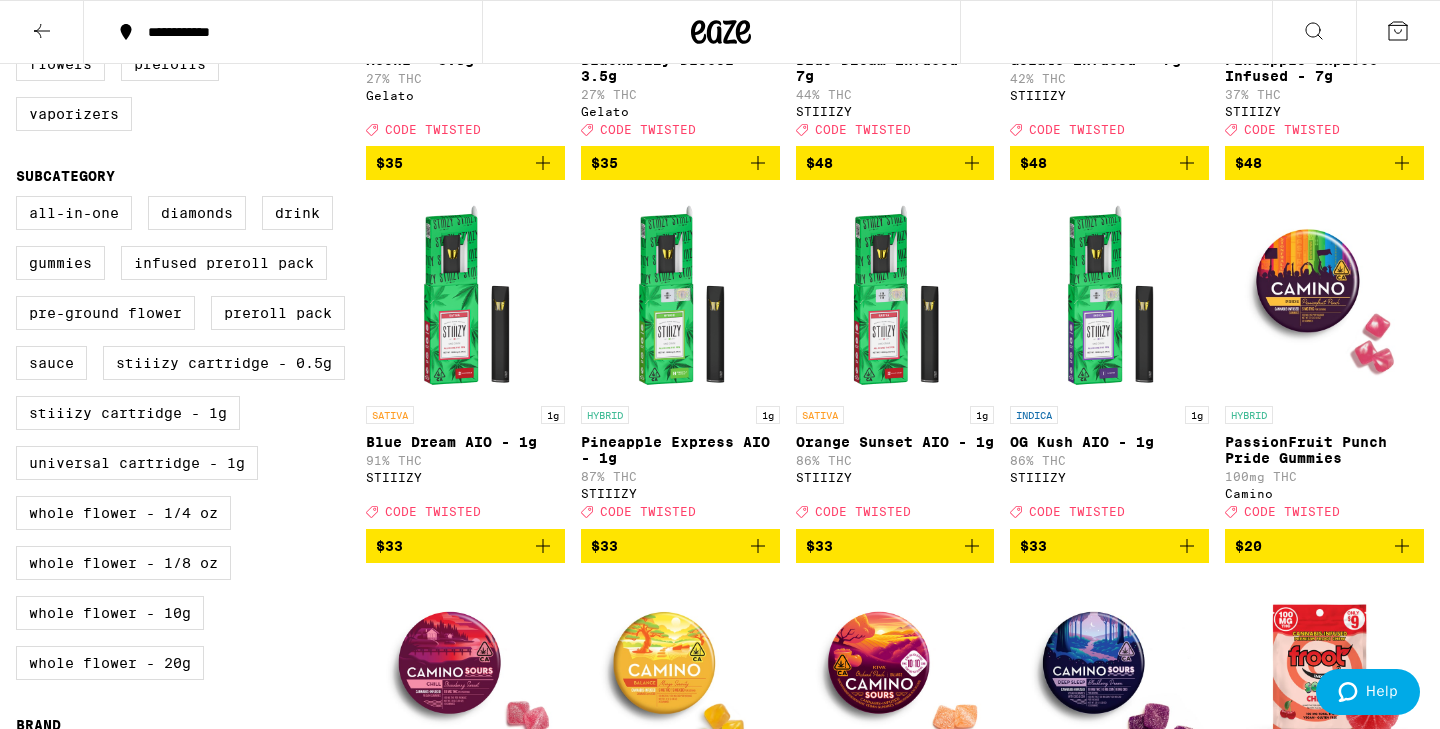 scroll, scrollTop: 483, scrollLeft: 0, axis: vertical 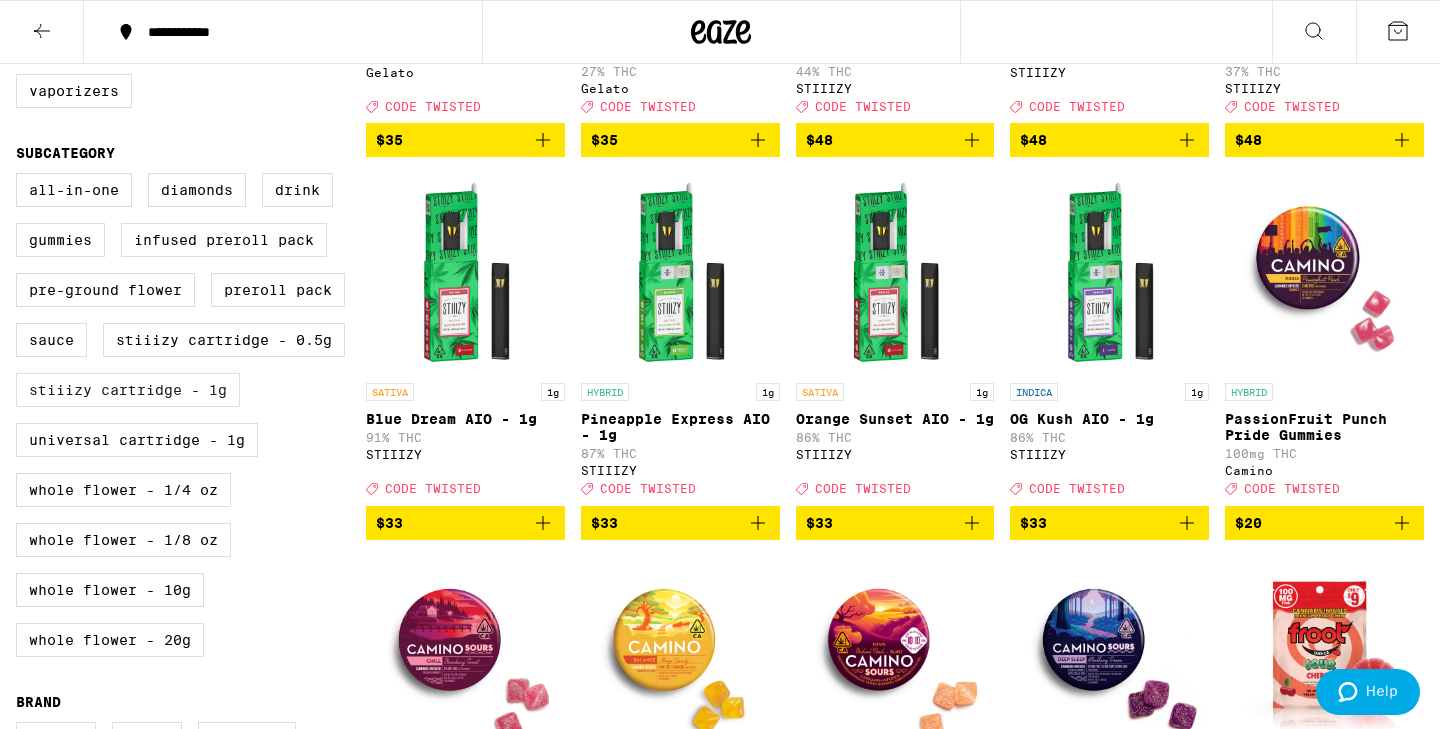 click on "STIIIZY Cartridge - 1g" at bounding box center [128, 390] 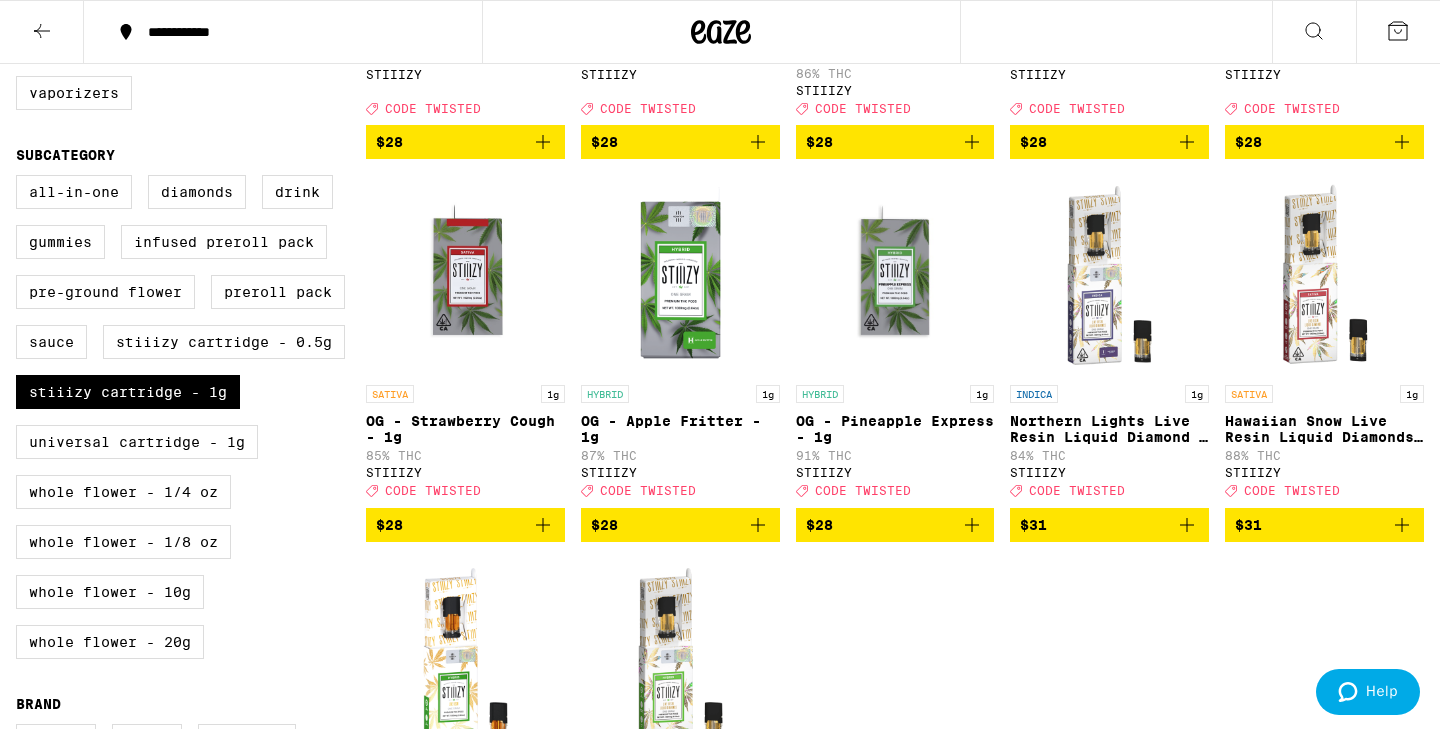scroll, scrollTop: 483, scrollLeft: 0, axis: vertical 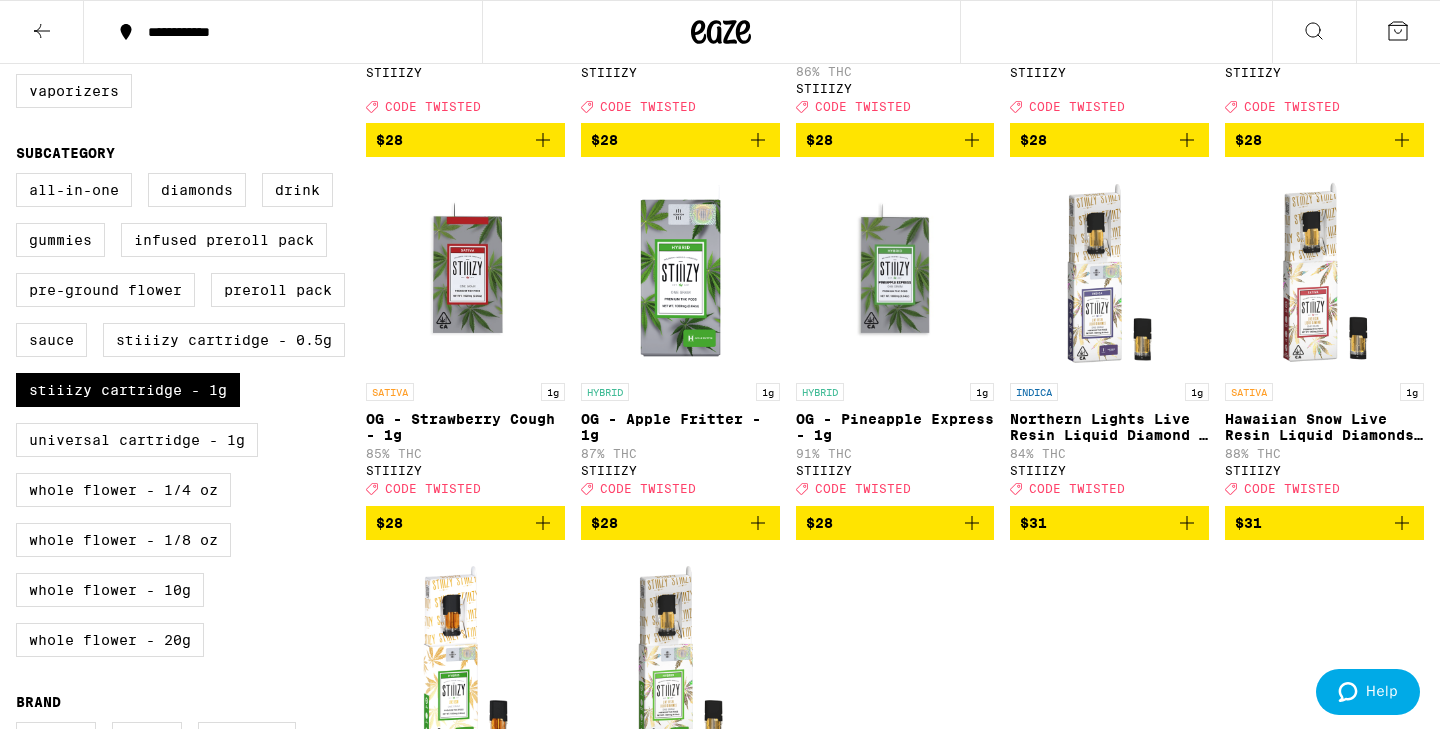 click on "$31" at bounding box center (1324, 523) 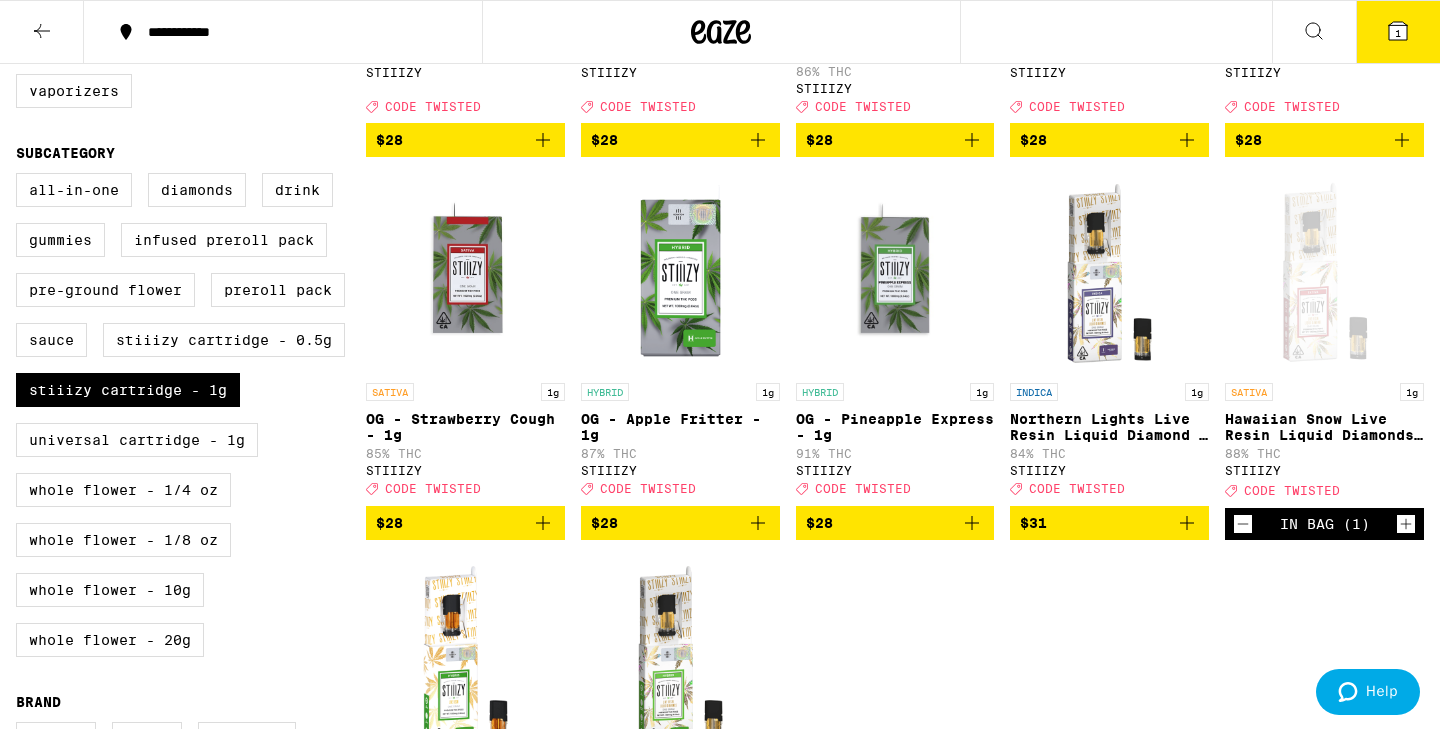 scroll, scrollTop: 547, scrollLeft: 0, axis: vertical 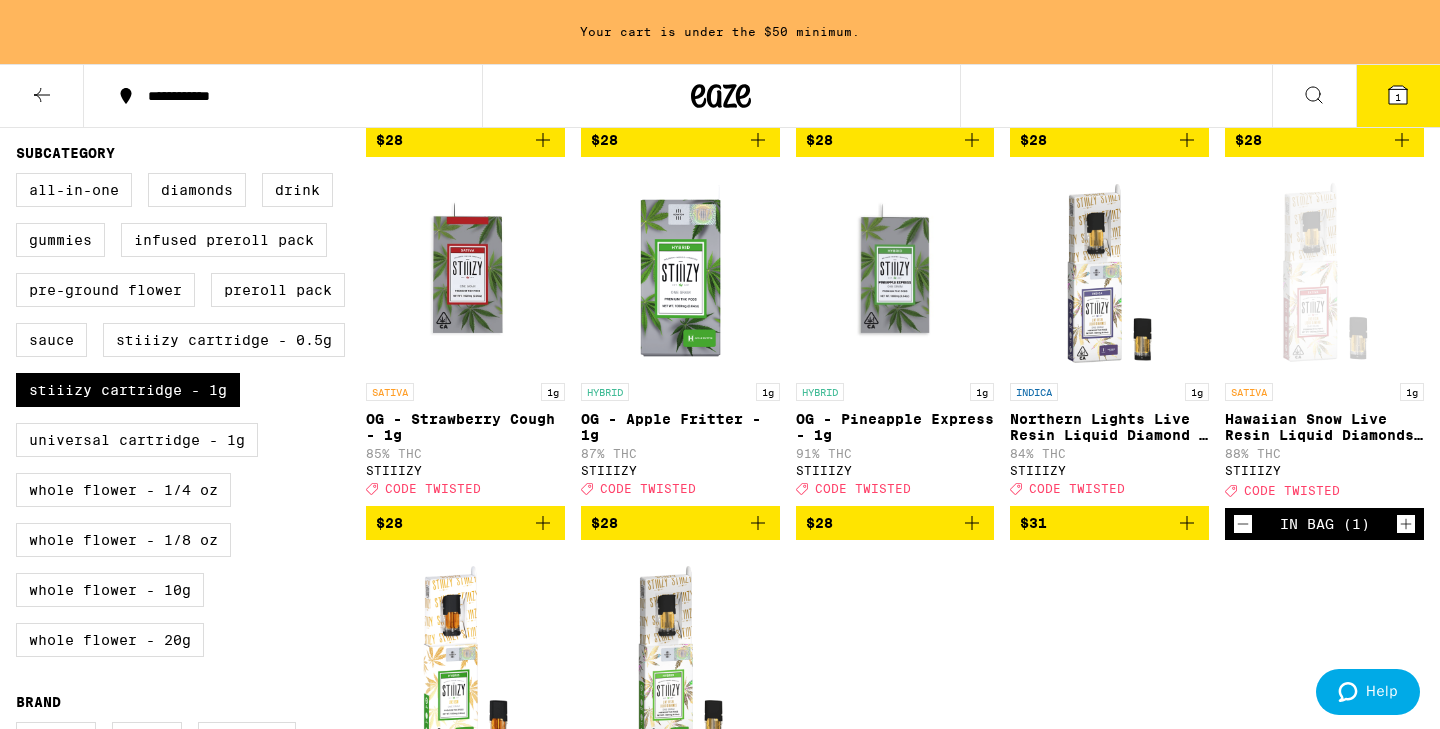 click 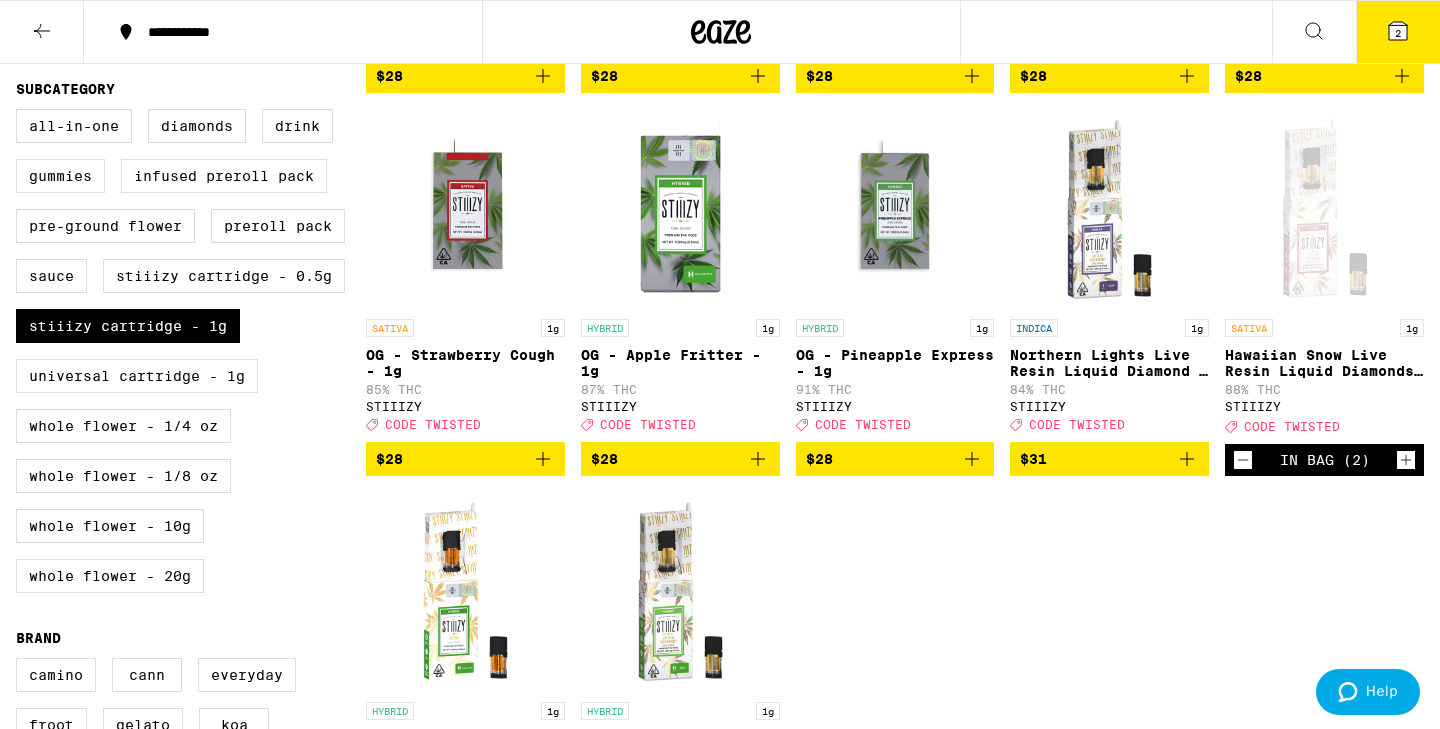 scroll, scrollTop: 483, scrollLeft: 0, axis: vertical 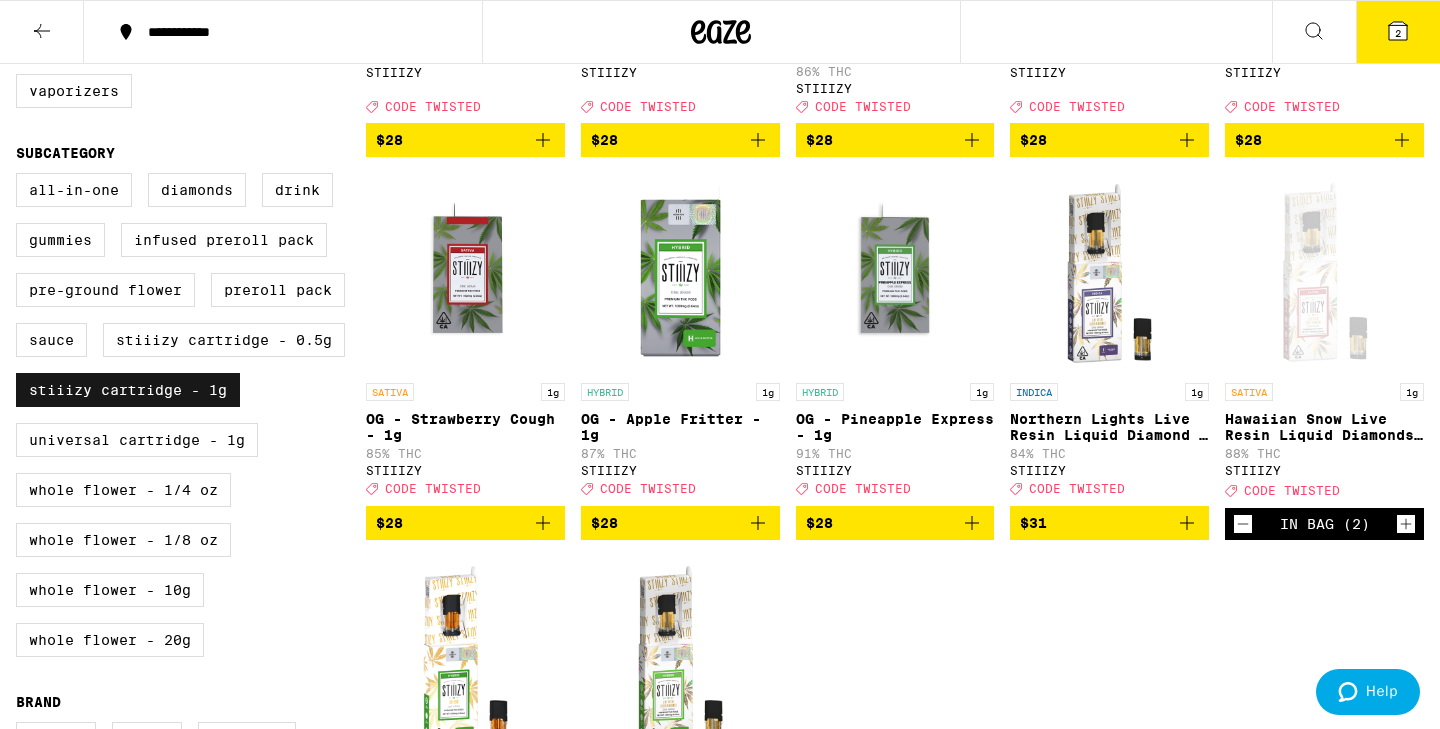 click on "STIIIZY Cartridge - 1g" at bounding box center [128, 390] 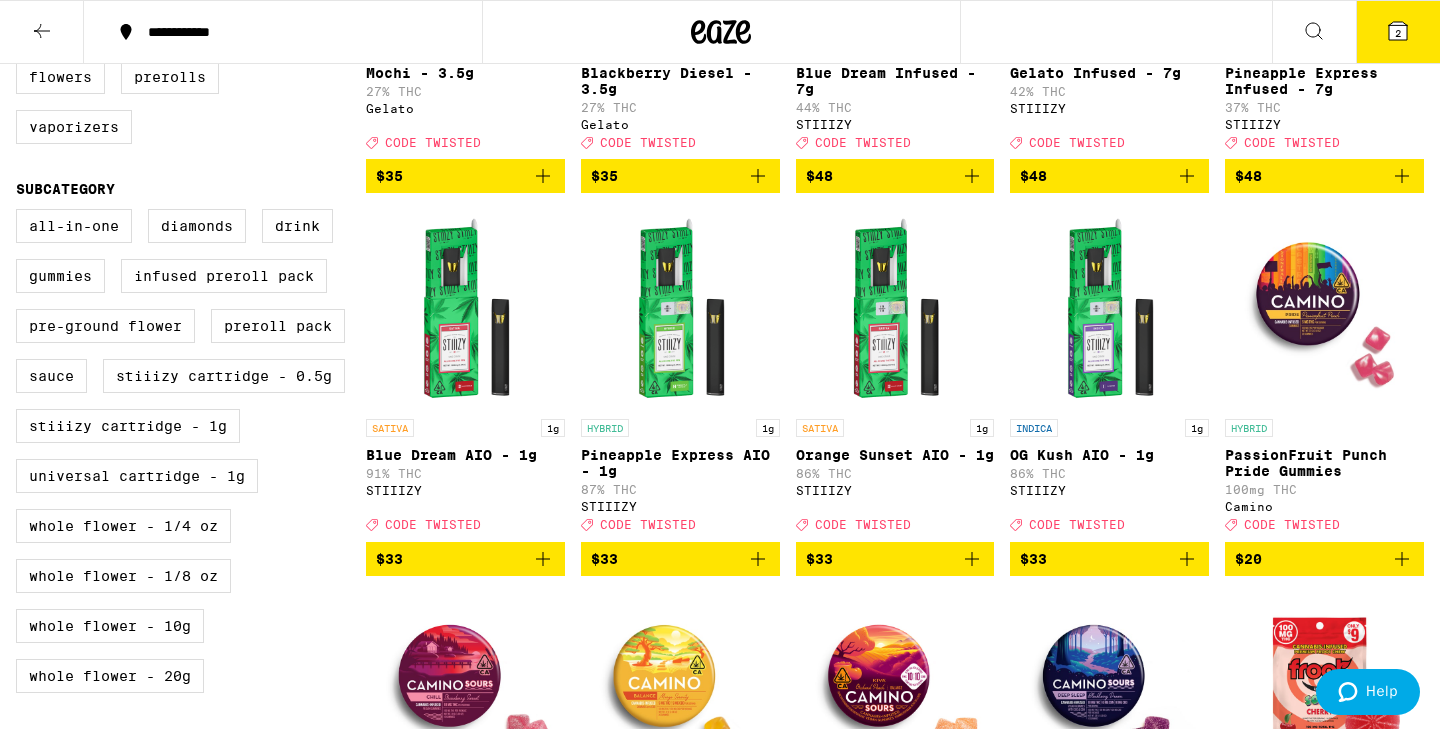 scroll, scrollTop: 449, scrollLeft: 0, axis: vertical 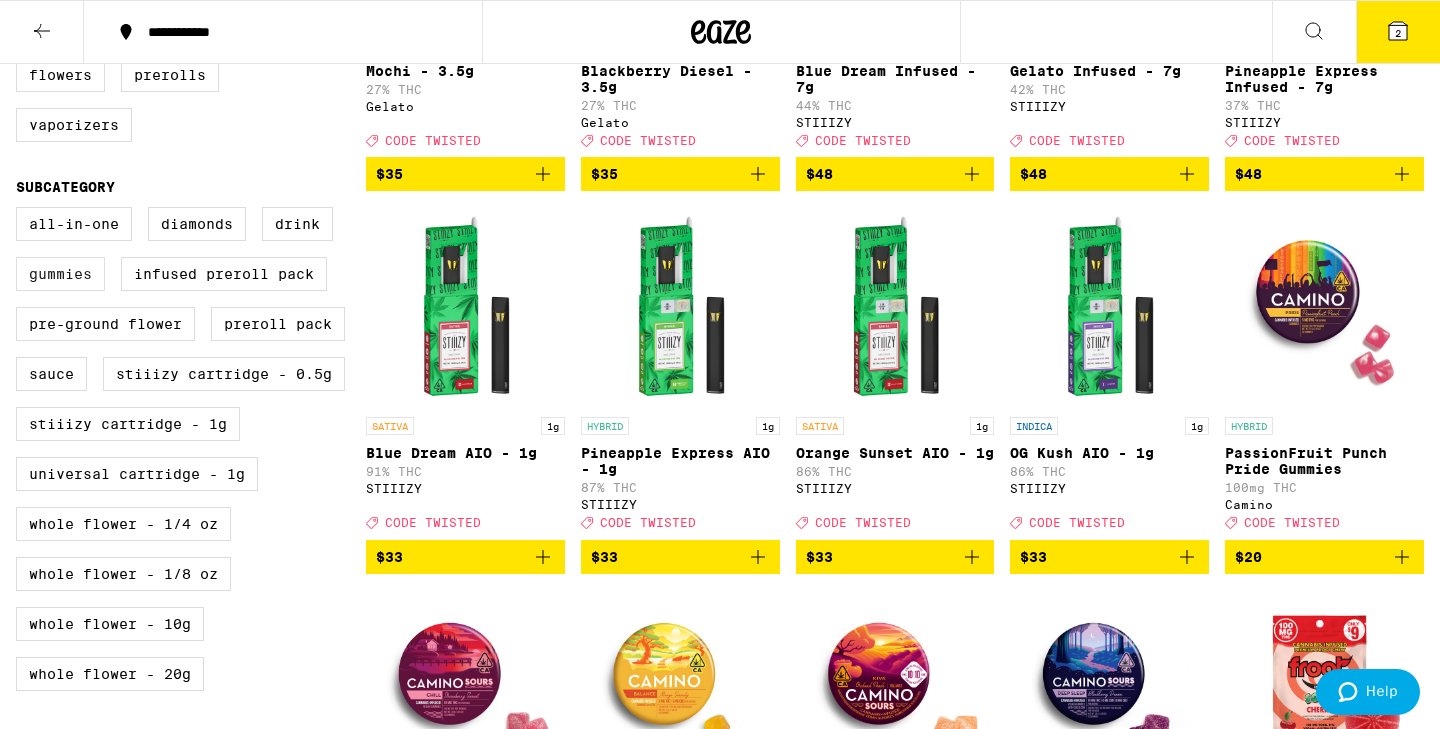 click on "Gummies" at bounding box center [60, 274] 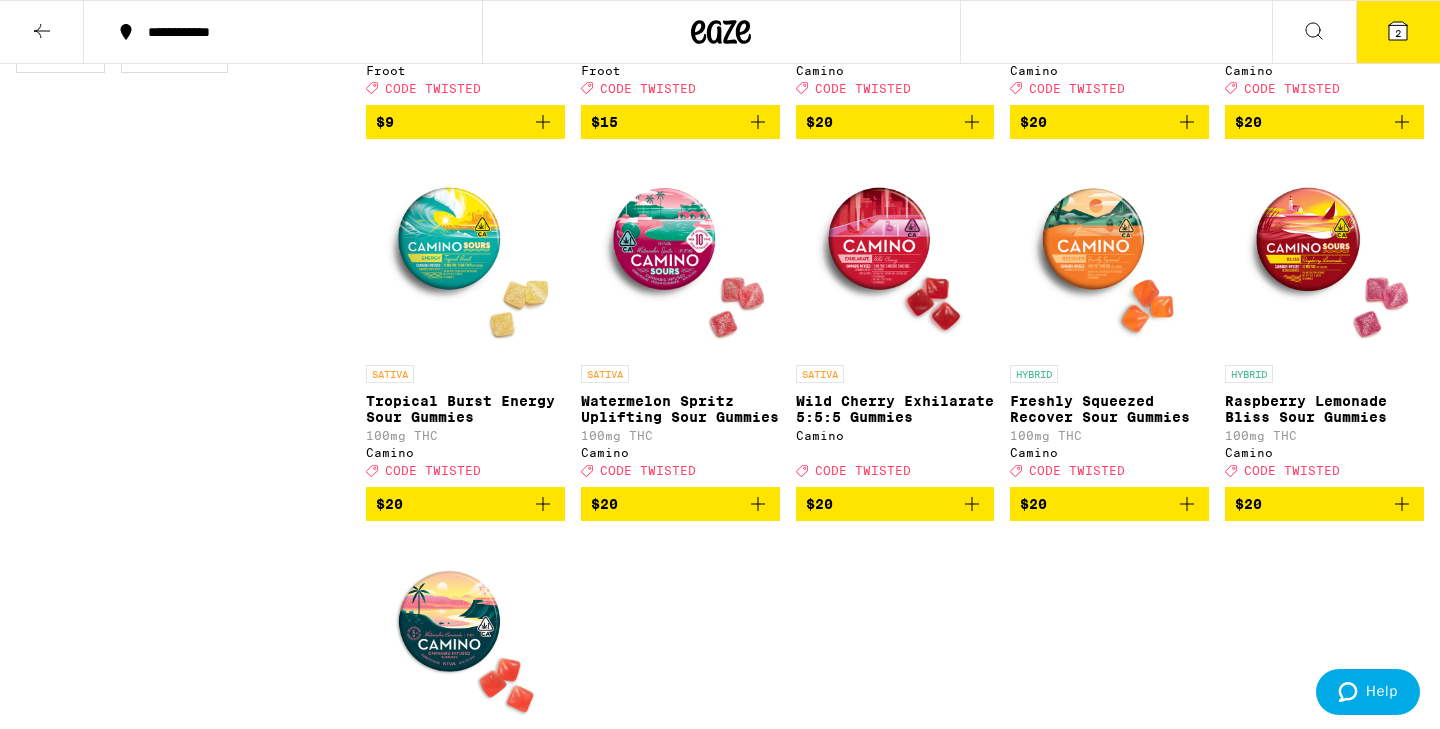 scroll, scrollTop: 1261, scrollLeft: 0, axis: vertical 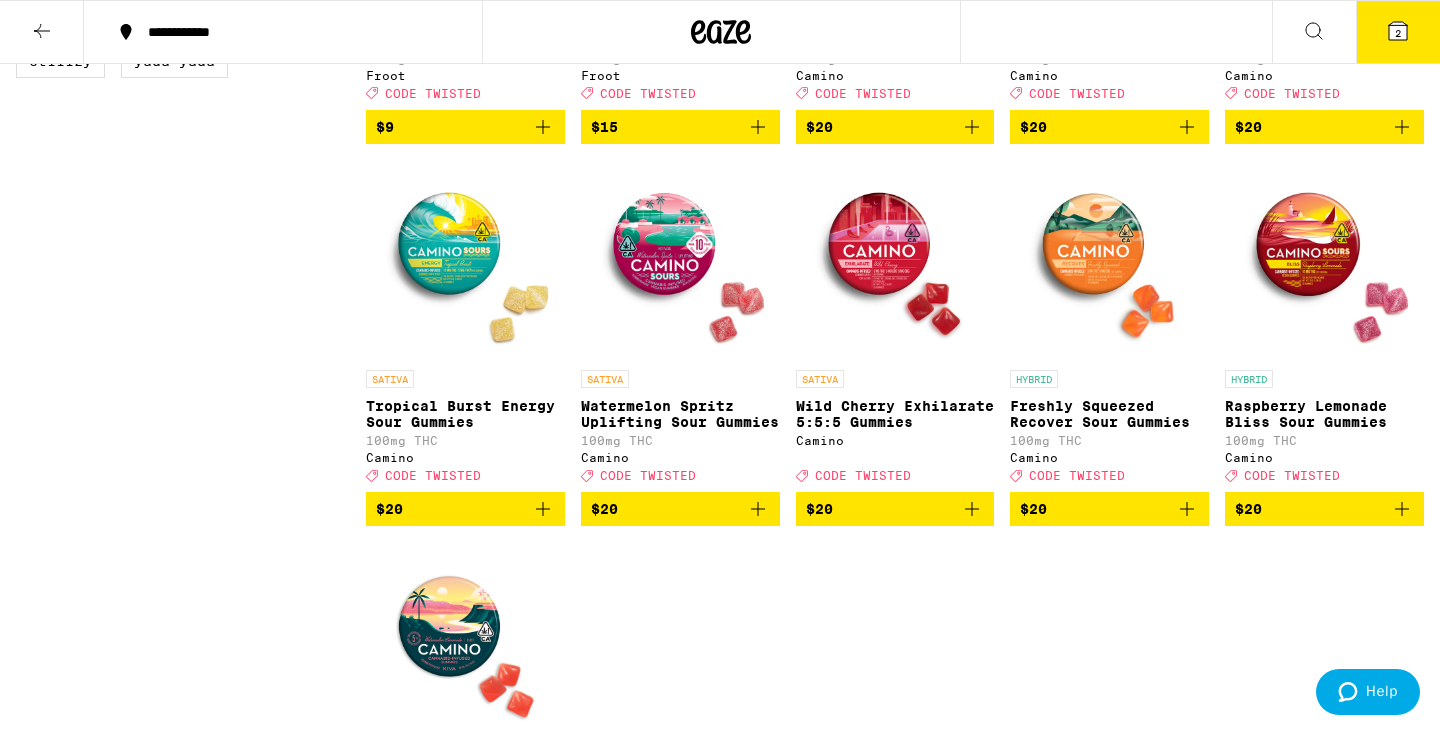 click 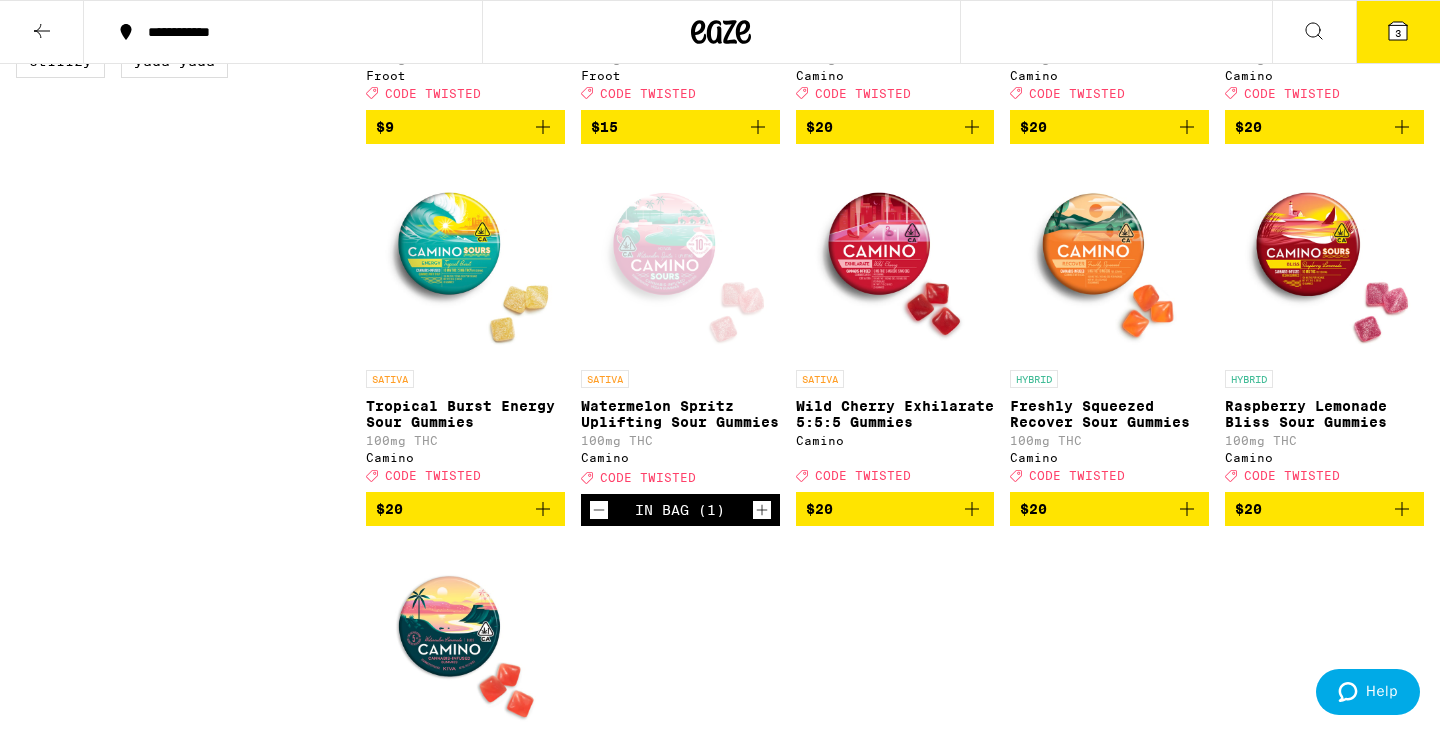 click 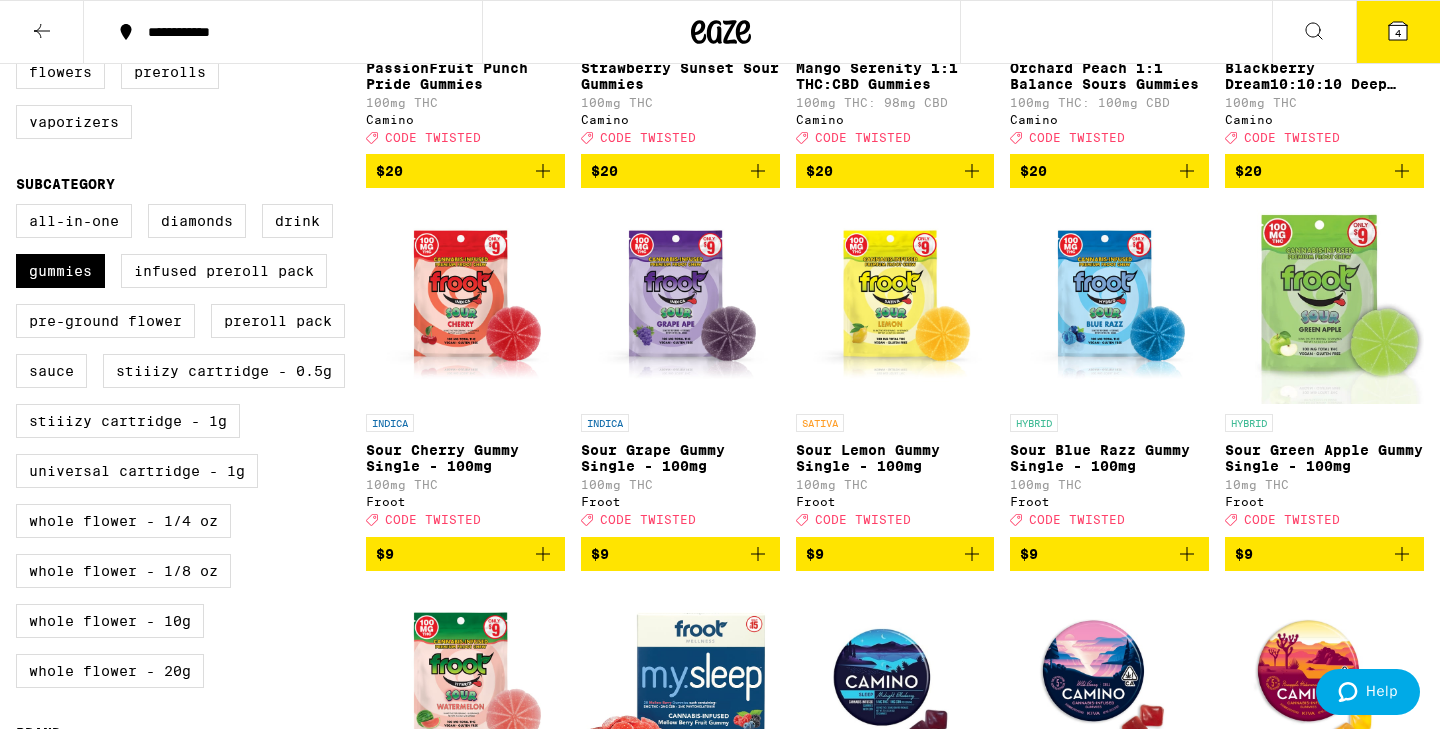 scroll, scrollTop: 451, scrollLeft: 0, axis: vertical 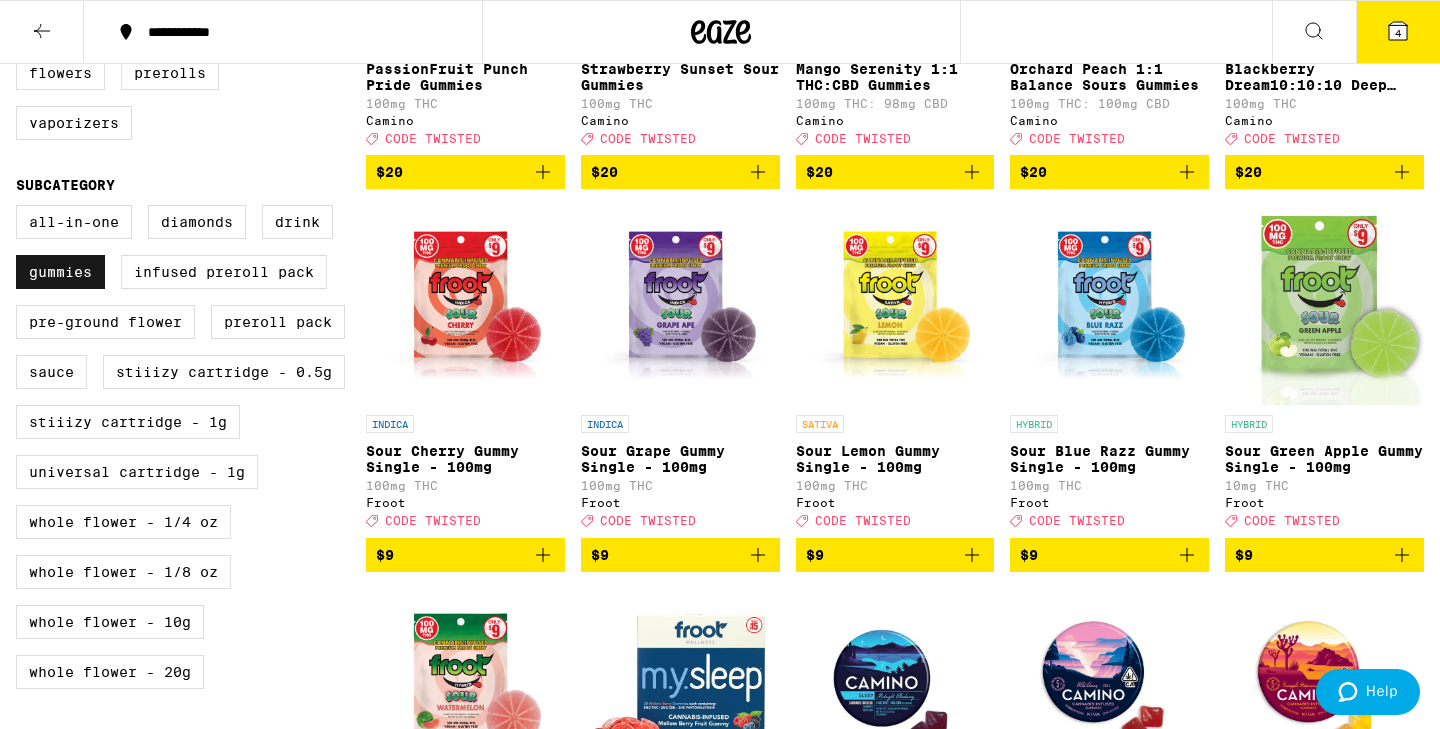 click on "Gummies" at bounding box center (60, 272) 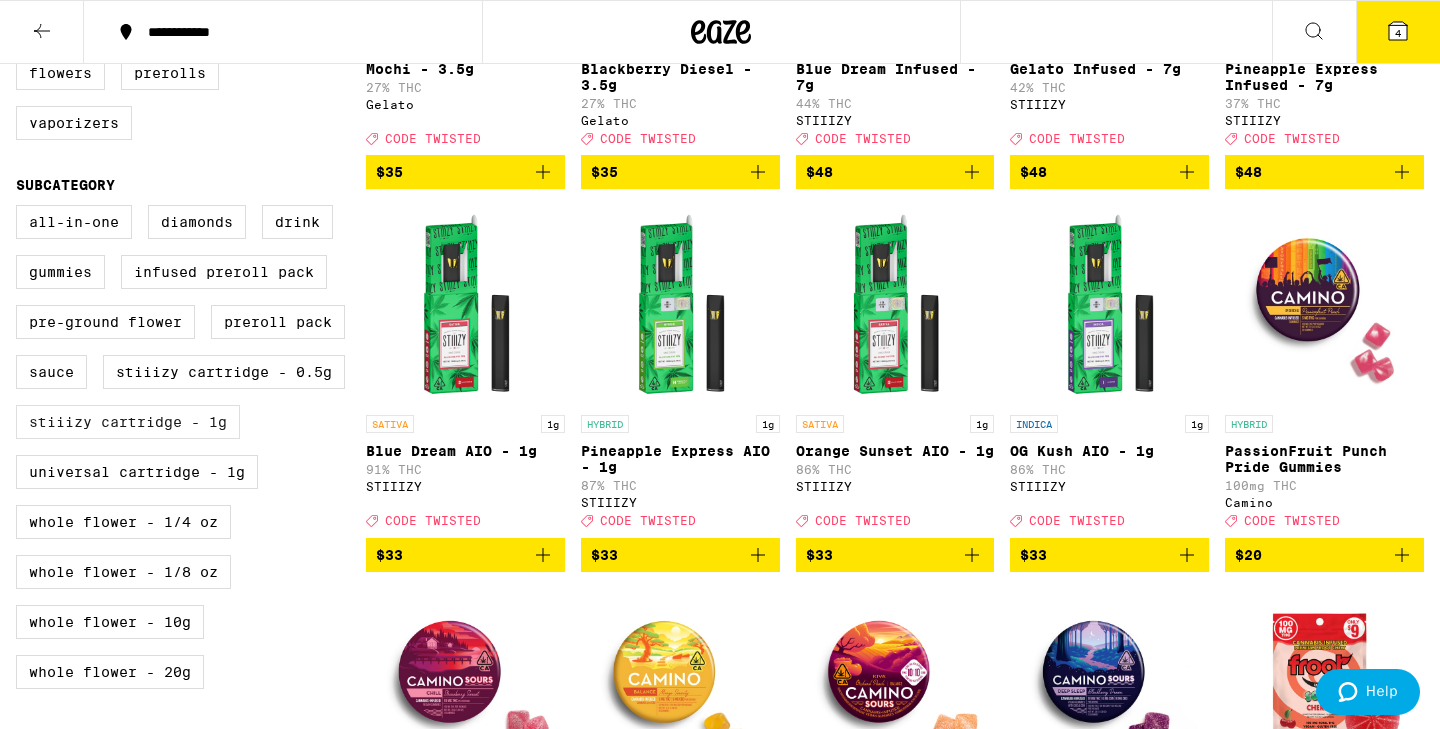 click on "STIIIZY Cartridge - 1g" at bounding box center (128, 422) 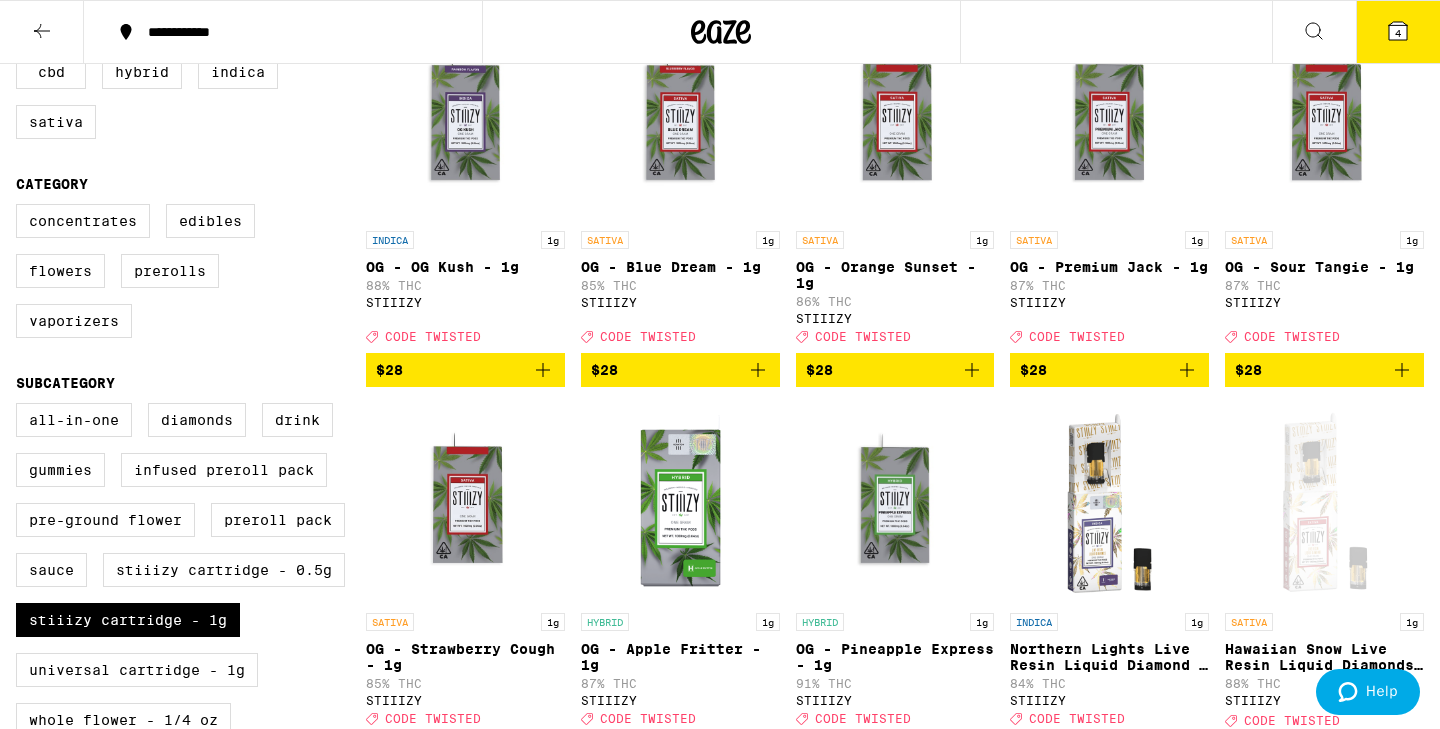 scroll, scrollTop: 259, scrollLeft: 0, axis: vertical 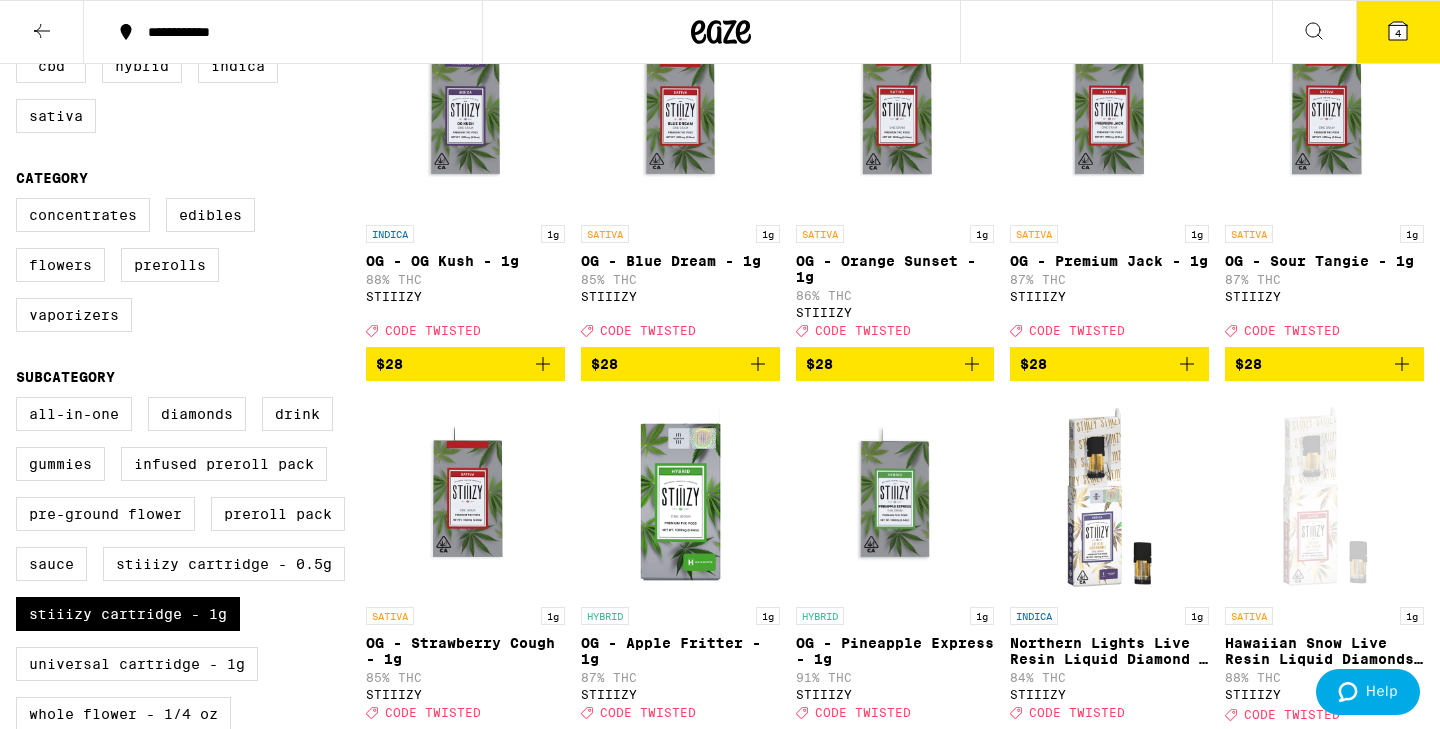 click 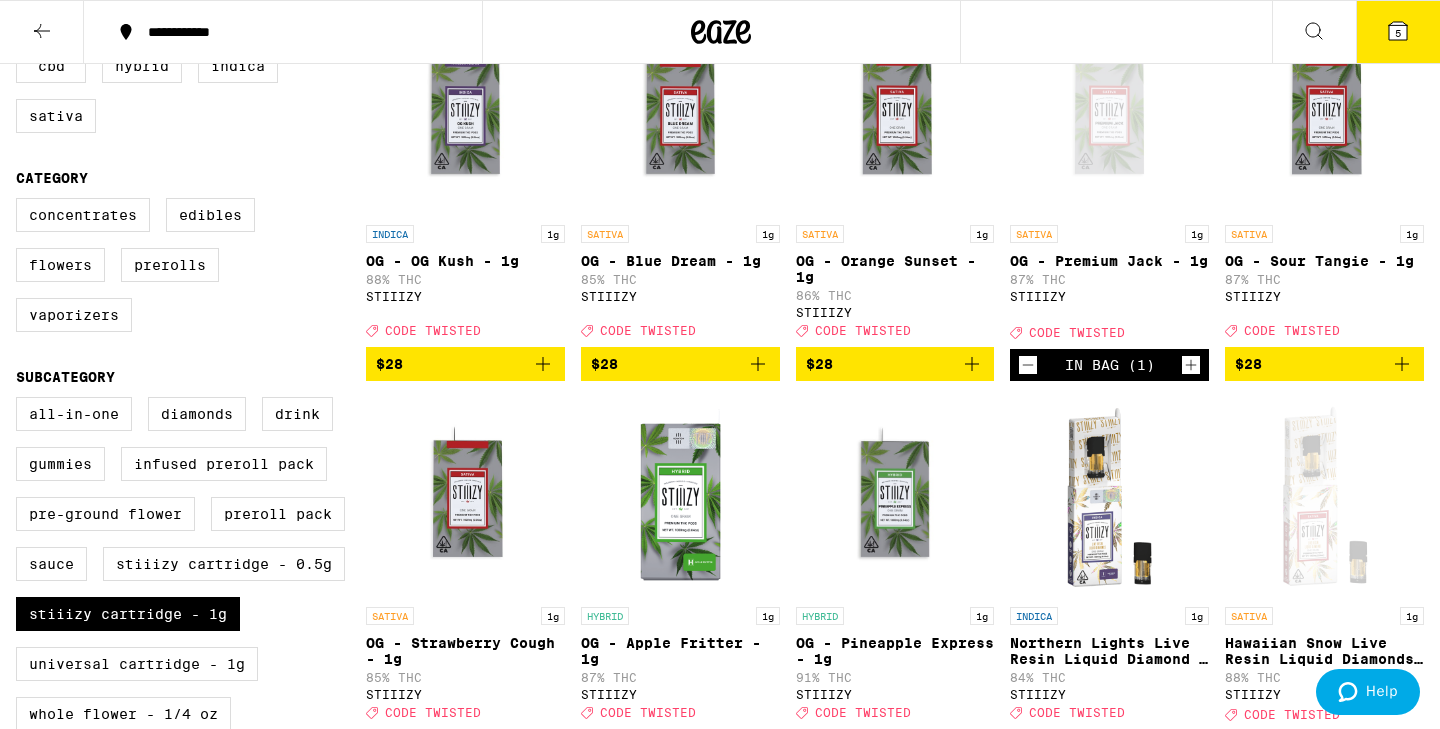 click on "5" at bounding box center [1398, 32] 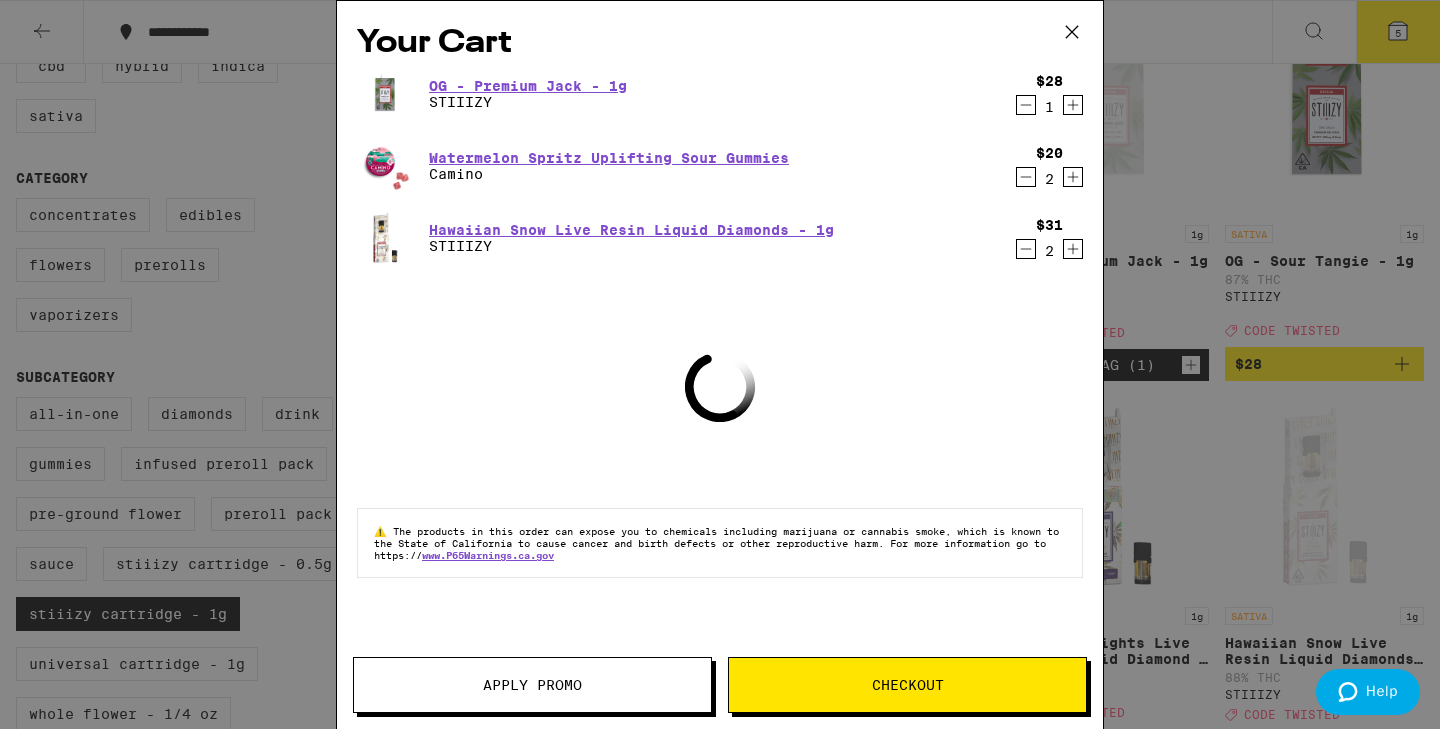 click on "Apply Promo" at bounding box center (532, 685) 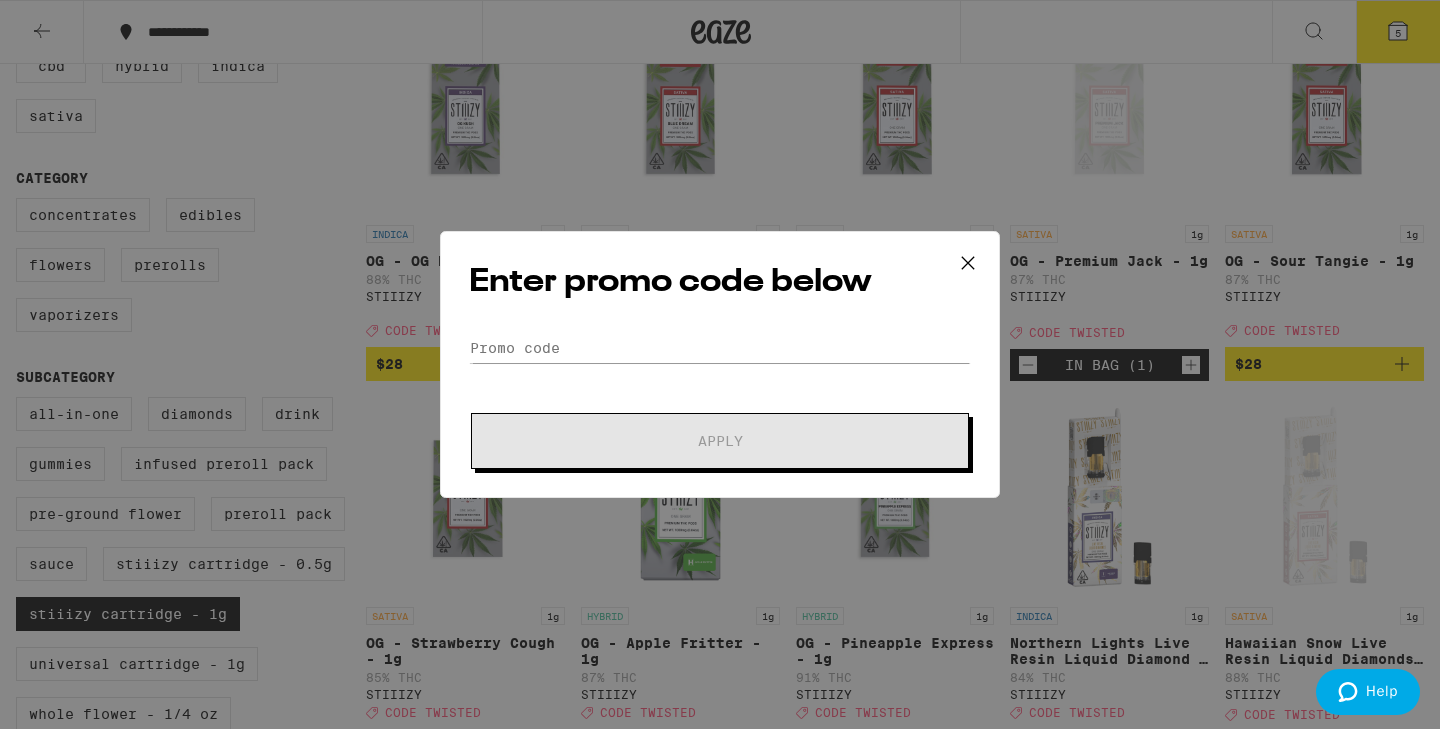 click on "Enter promo code below Promo Code Apply" at bounding box center (720, 364) 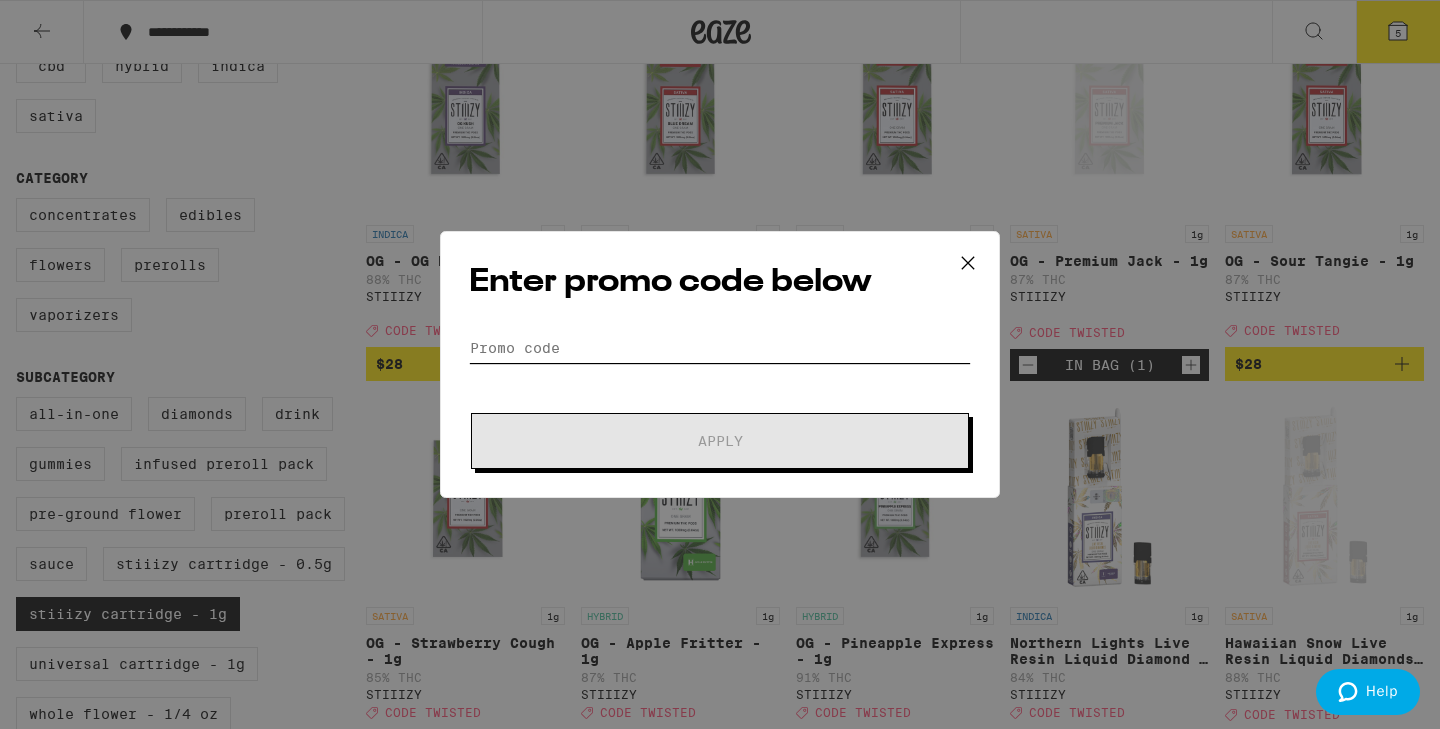 click on "Promo Code" at bounding box center (720, 348) 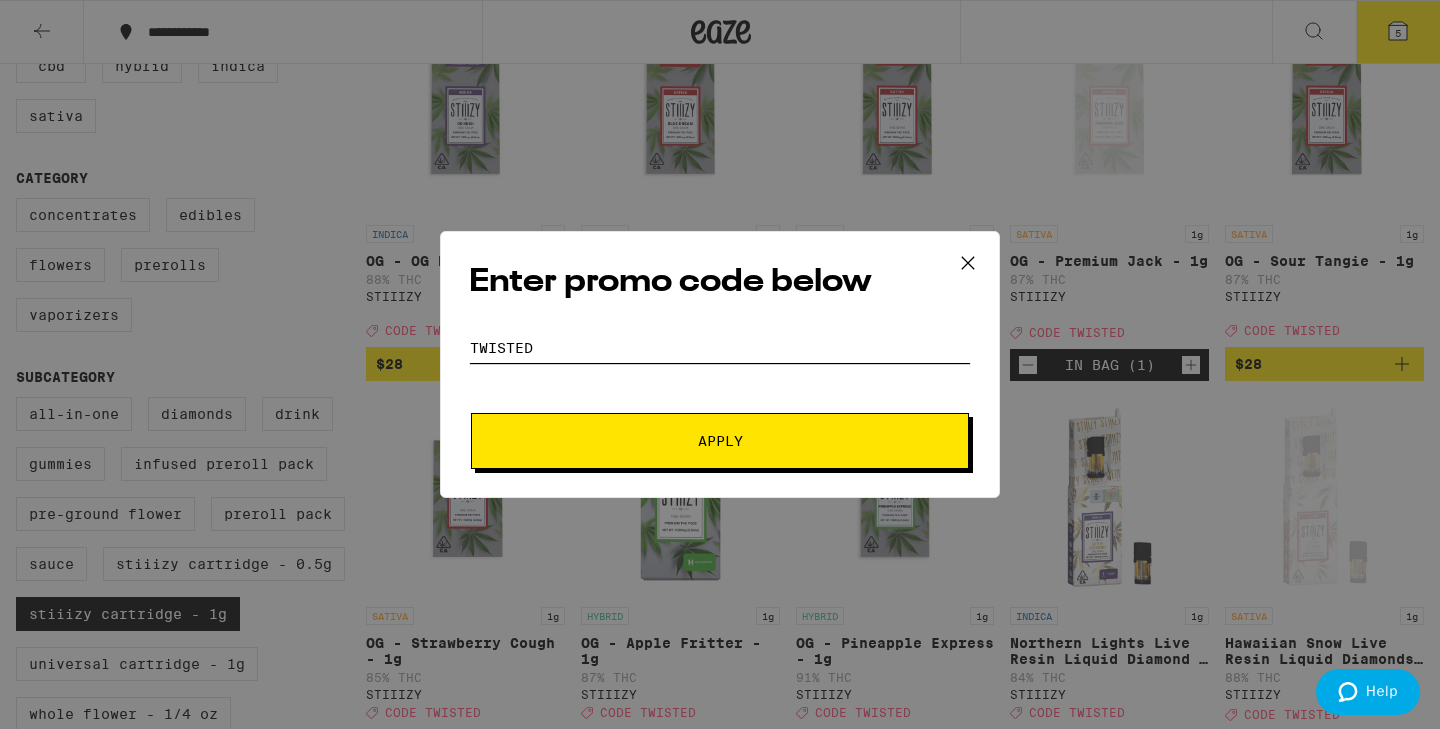 type on "twisted" 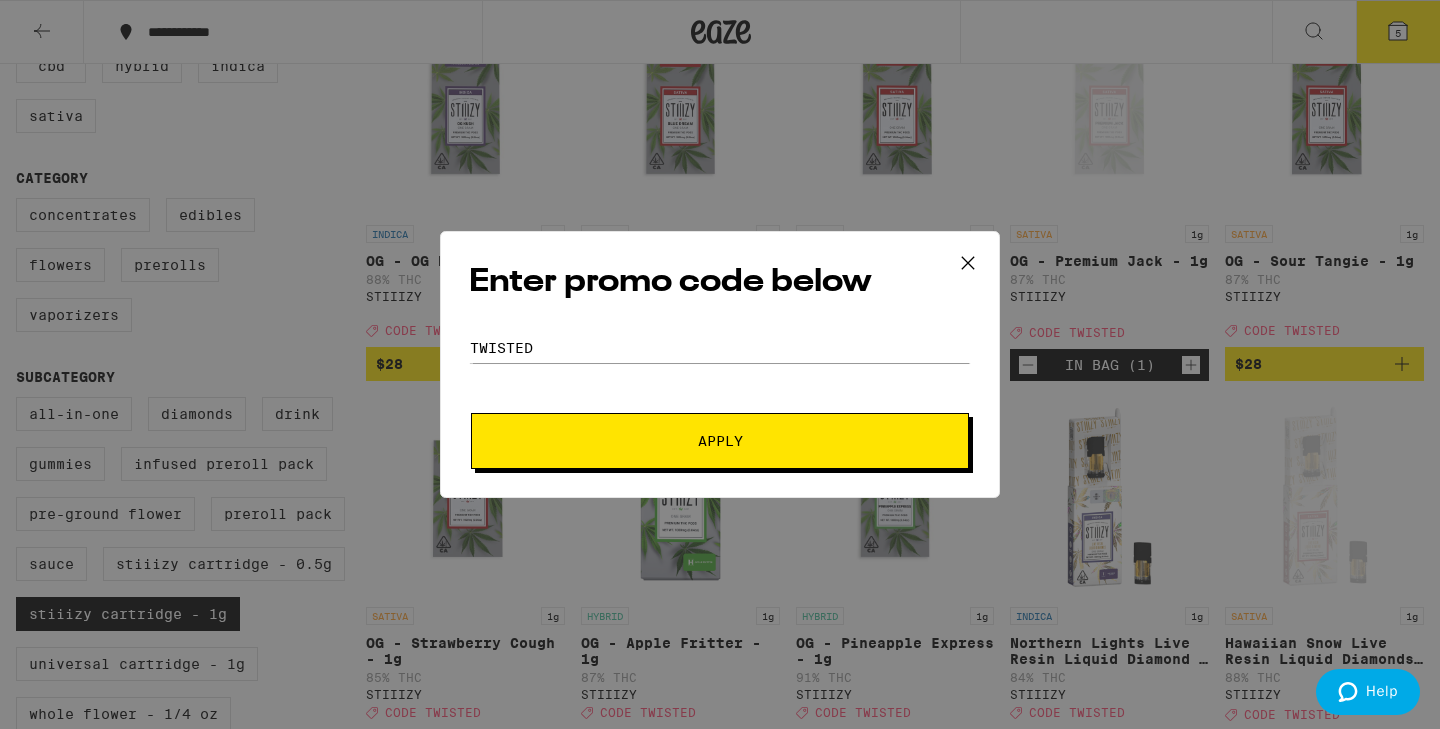 click on "Apply" at bounding box center [720, 441] 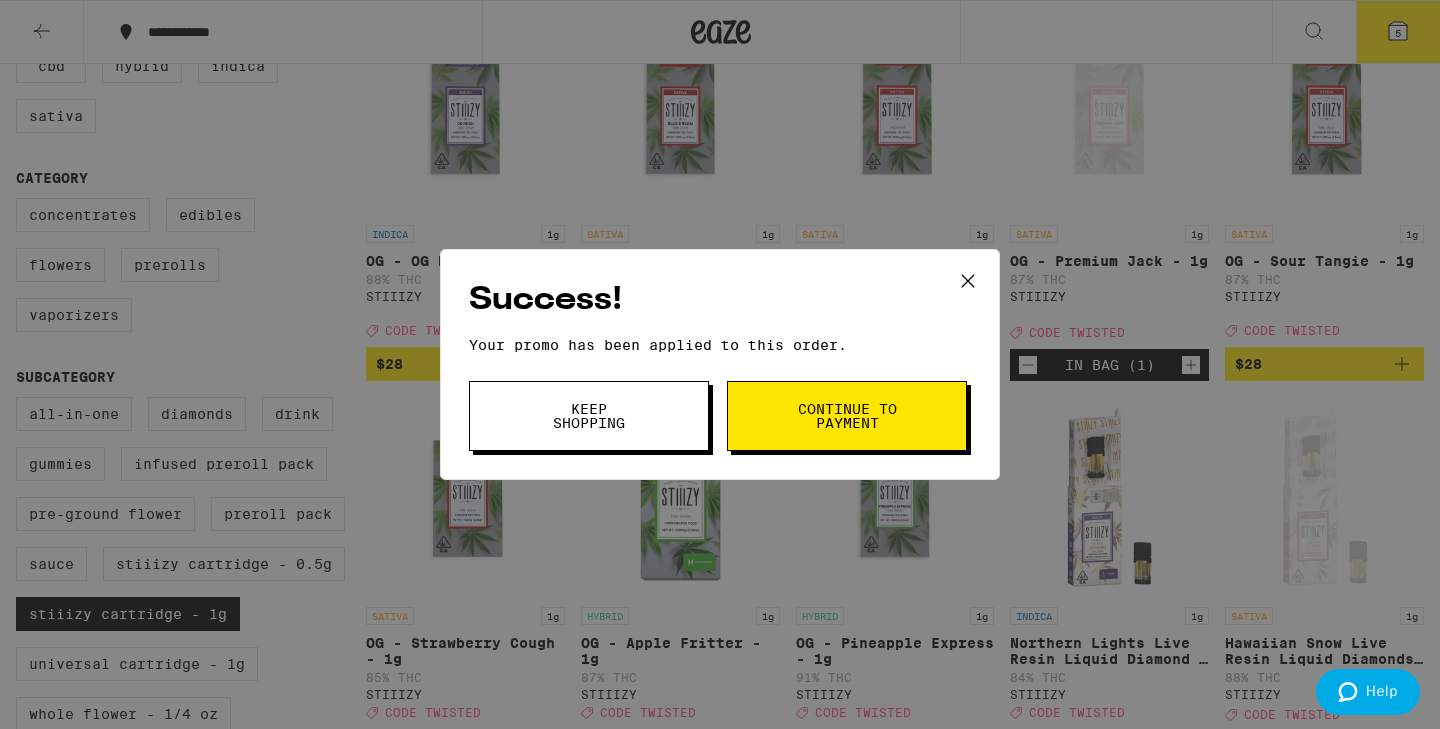 click on "Continue to payment" at bounding box center (847, 416) 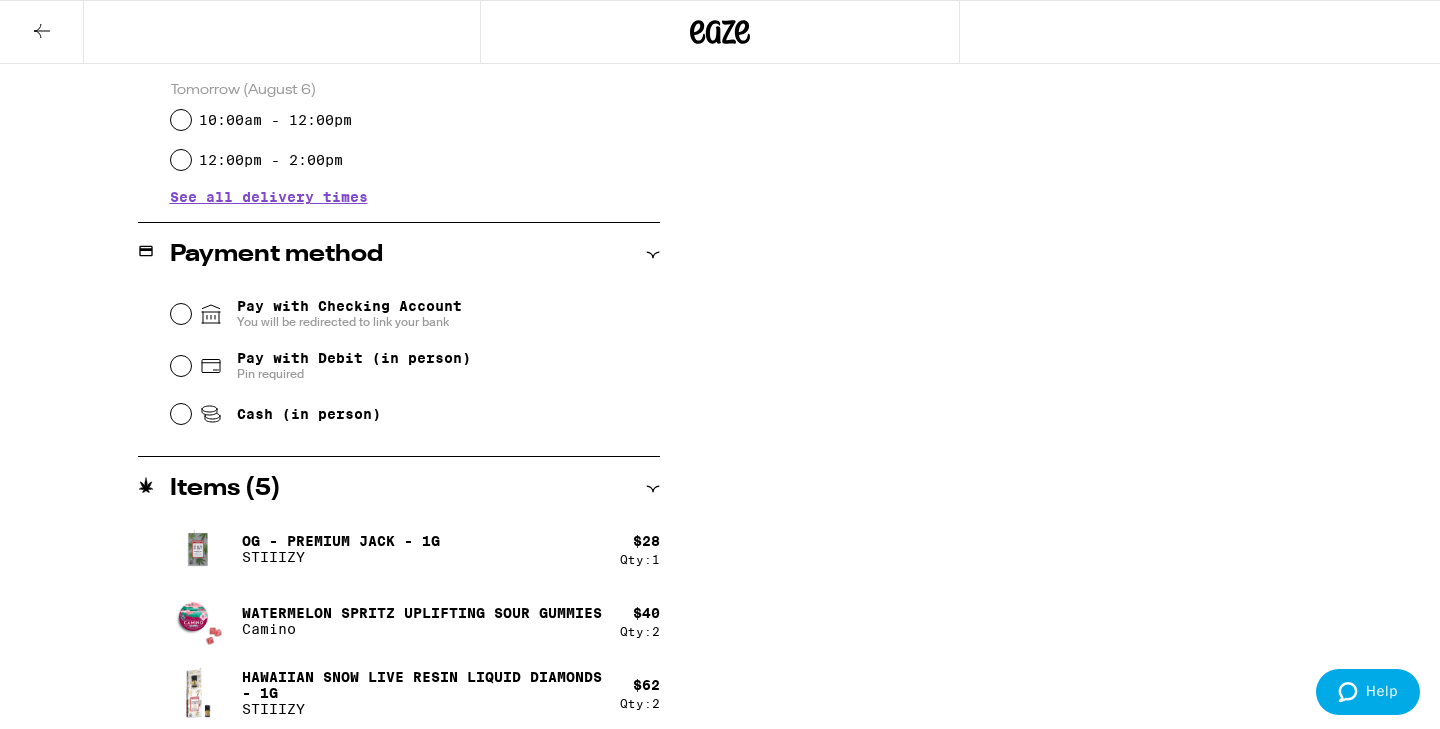 scroll, scrollTop: 713, scrollLeft: 0, axis: vertical 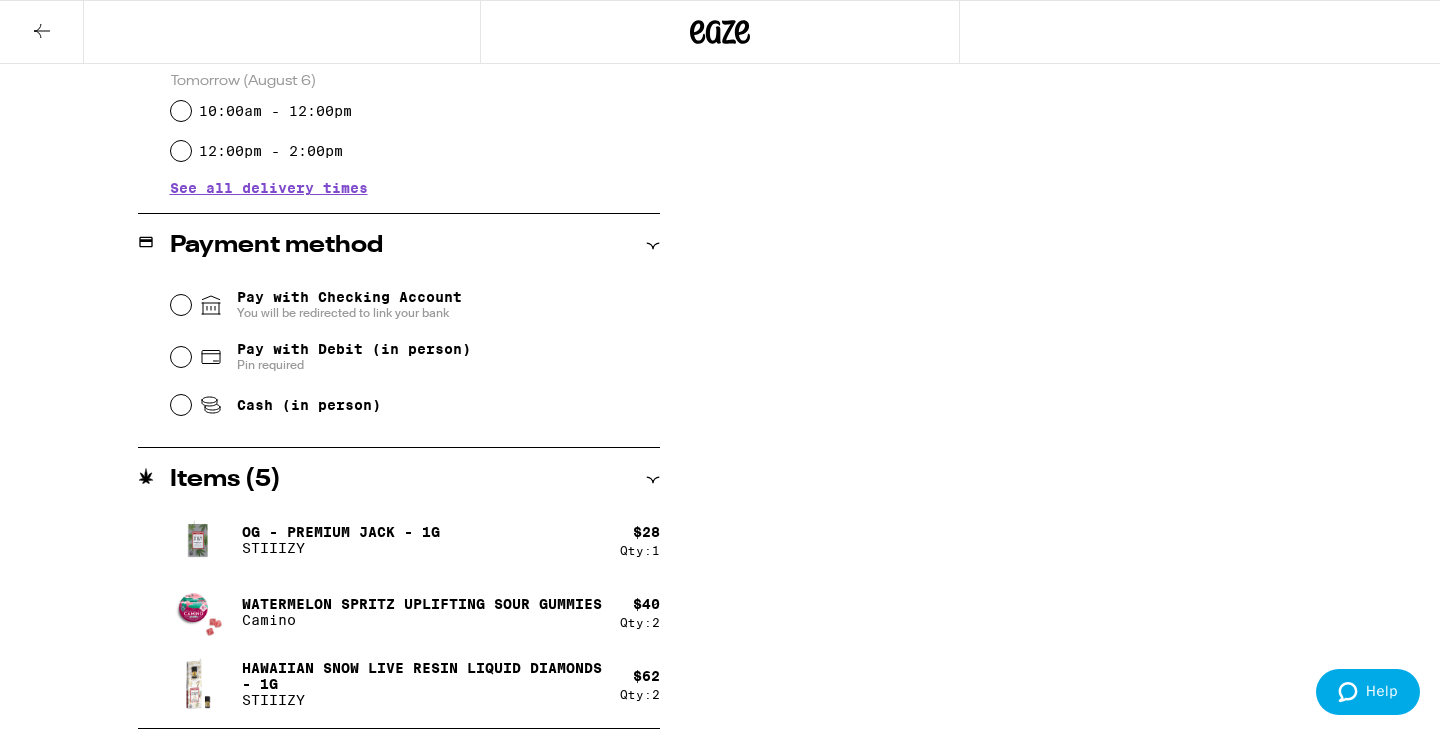 click on "Cash (in person)" at bounding box center [415, 405] 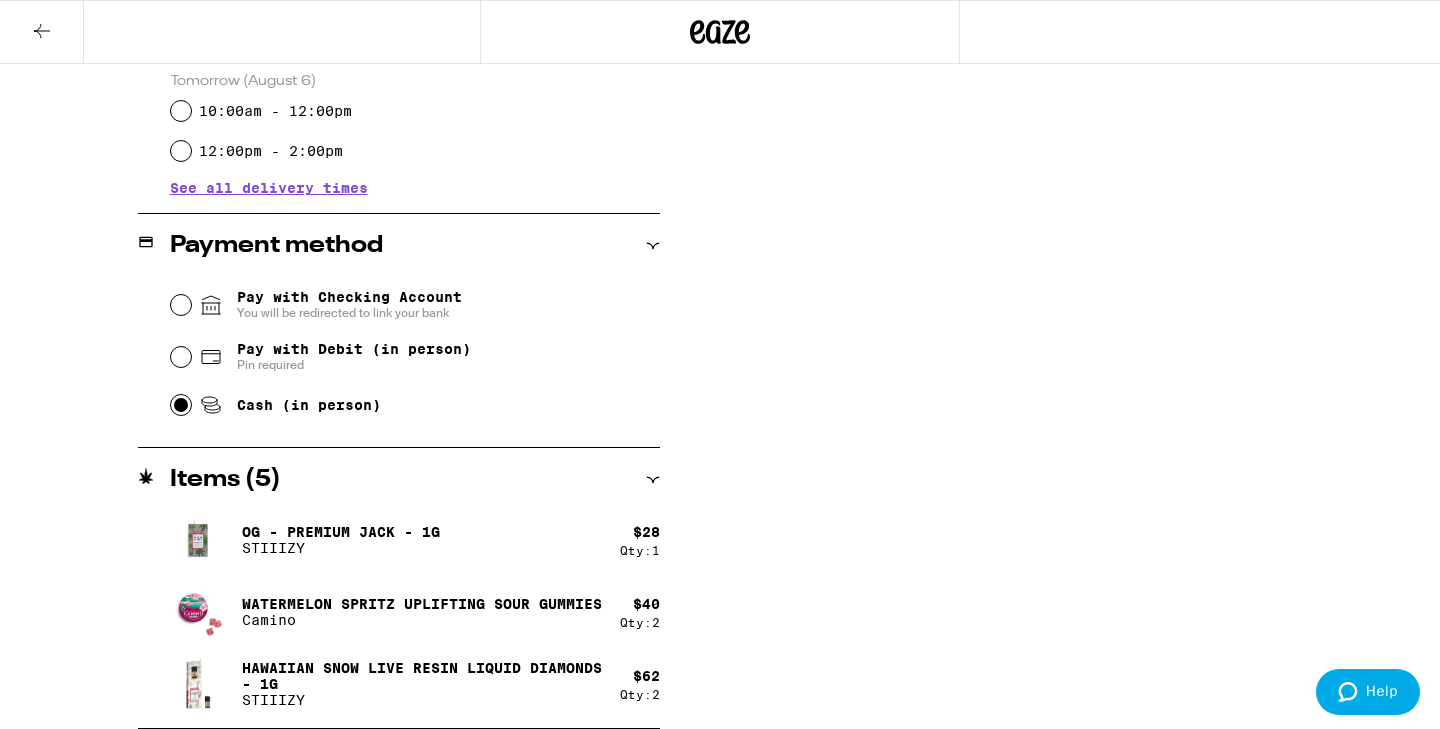 click on "Cash (in person)" at bounding box center (181, 405) 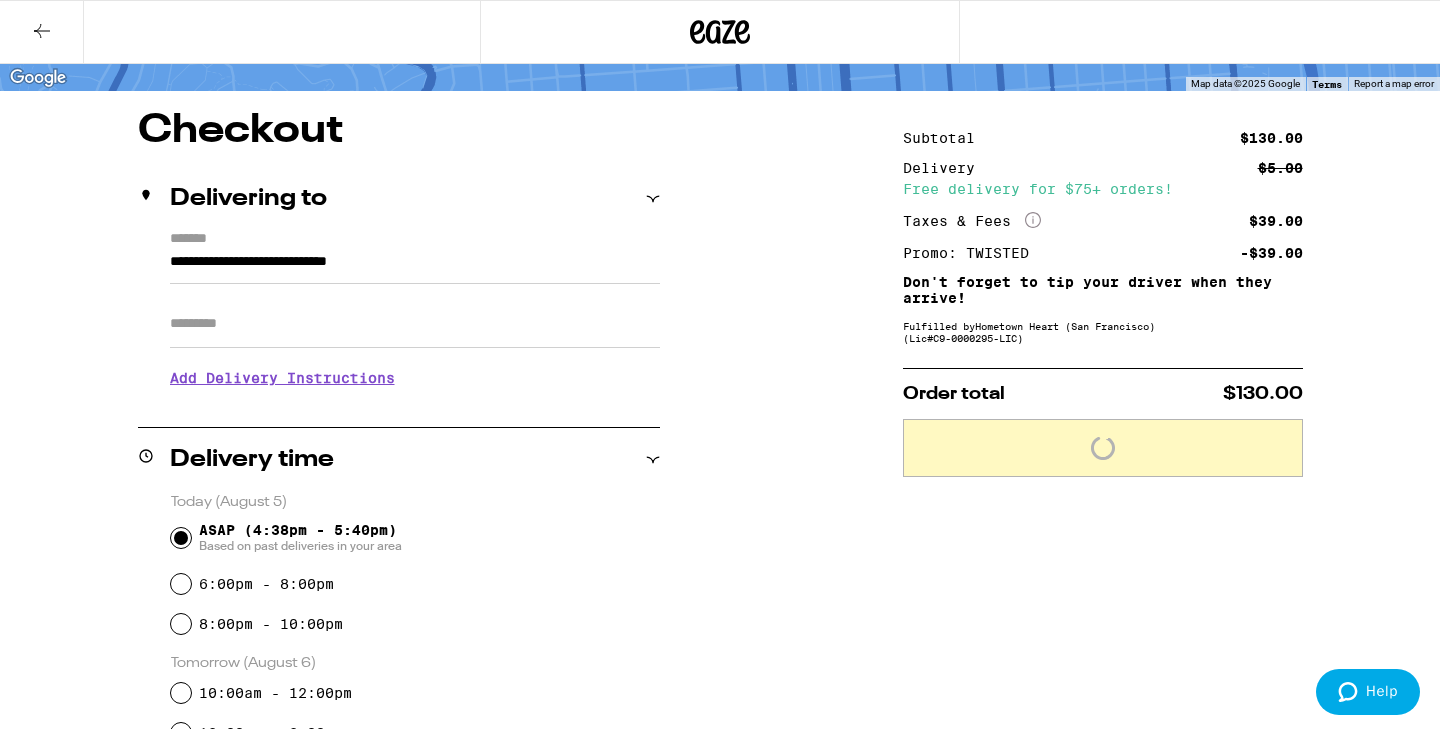 scroll, scrollTop: 133, scrollLeft: 0, axis: vertical 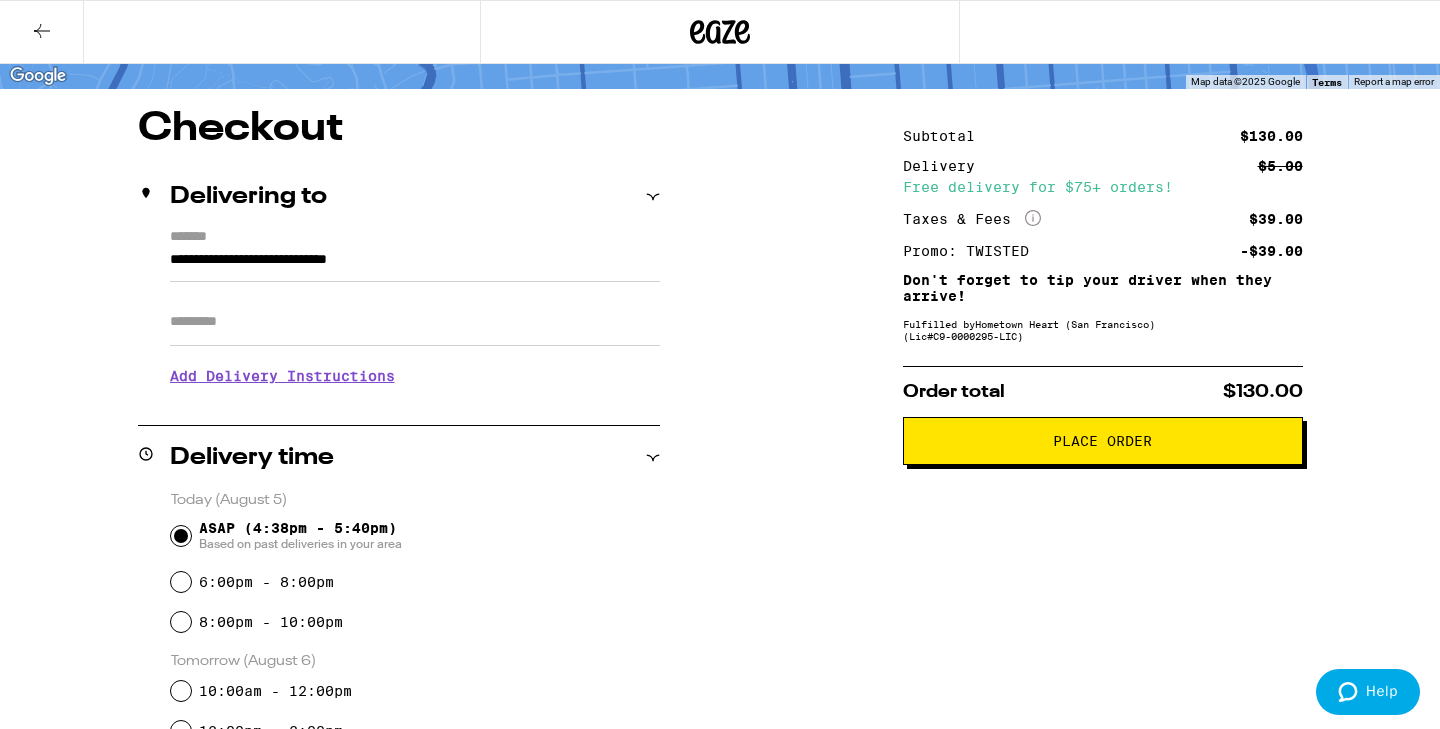 click on "Apt/Suite" at bounding box center (415, 322) 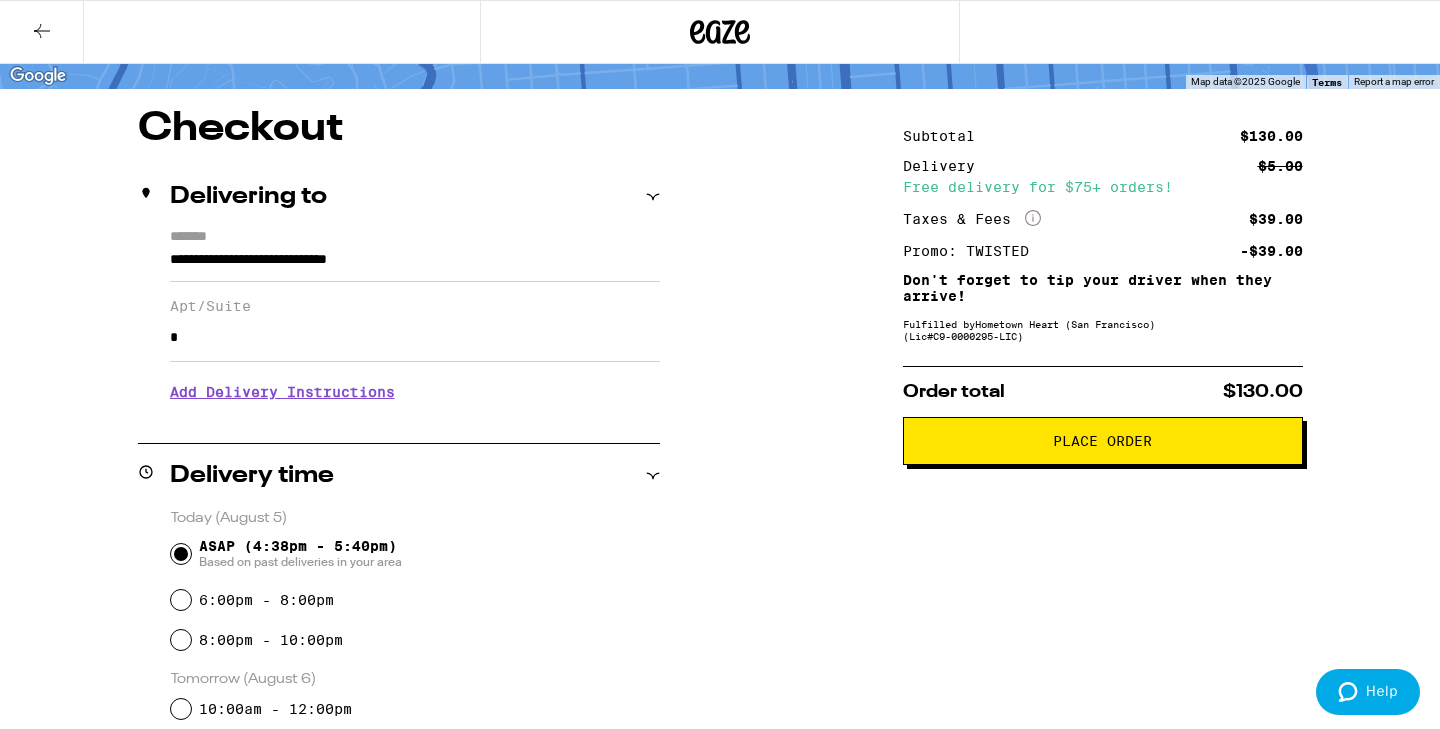 type on "*" 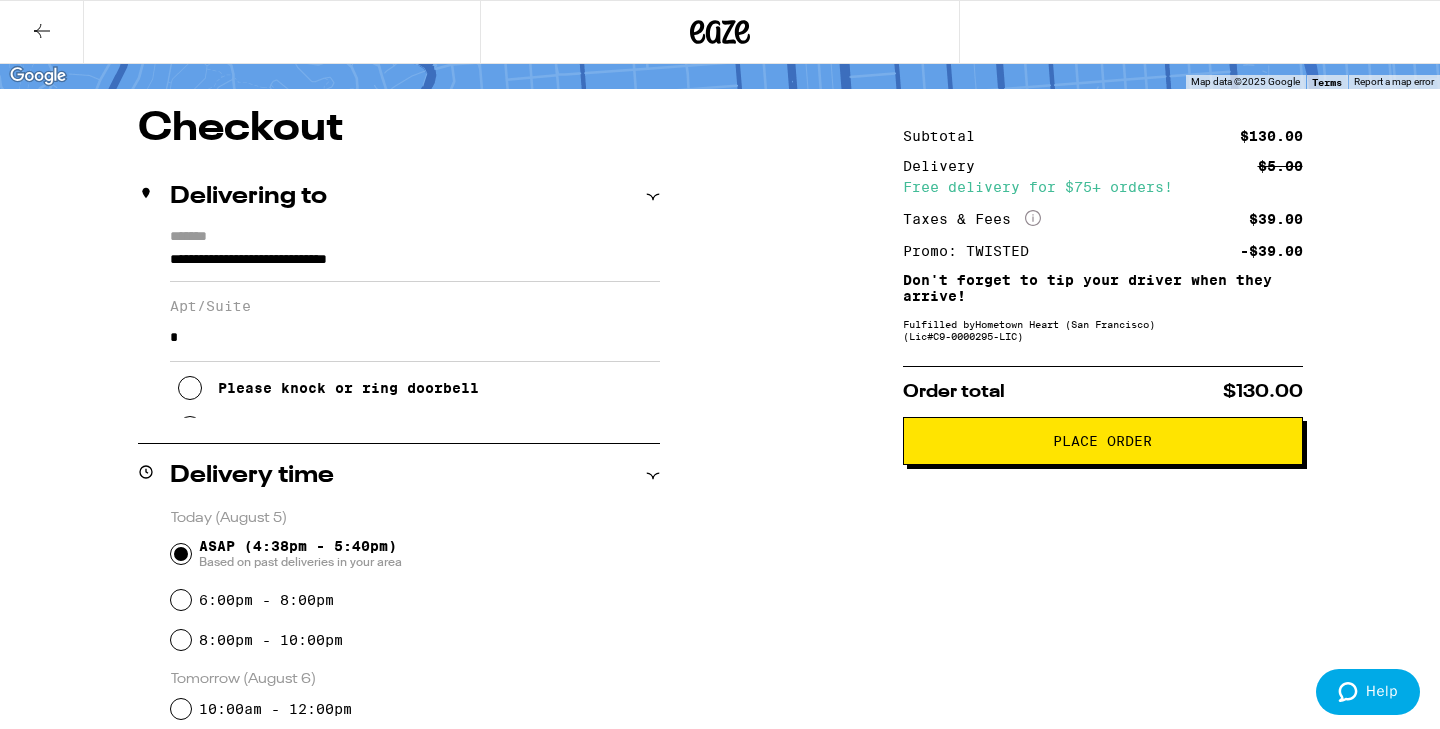 click on "Place Order" at bounding box center (1103, 441) 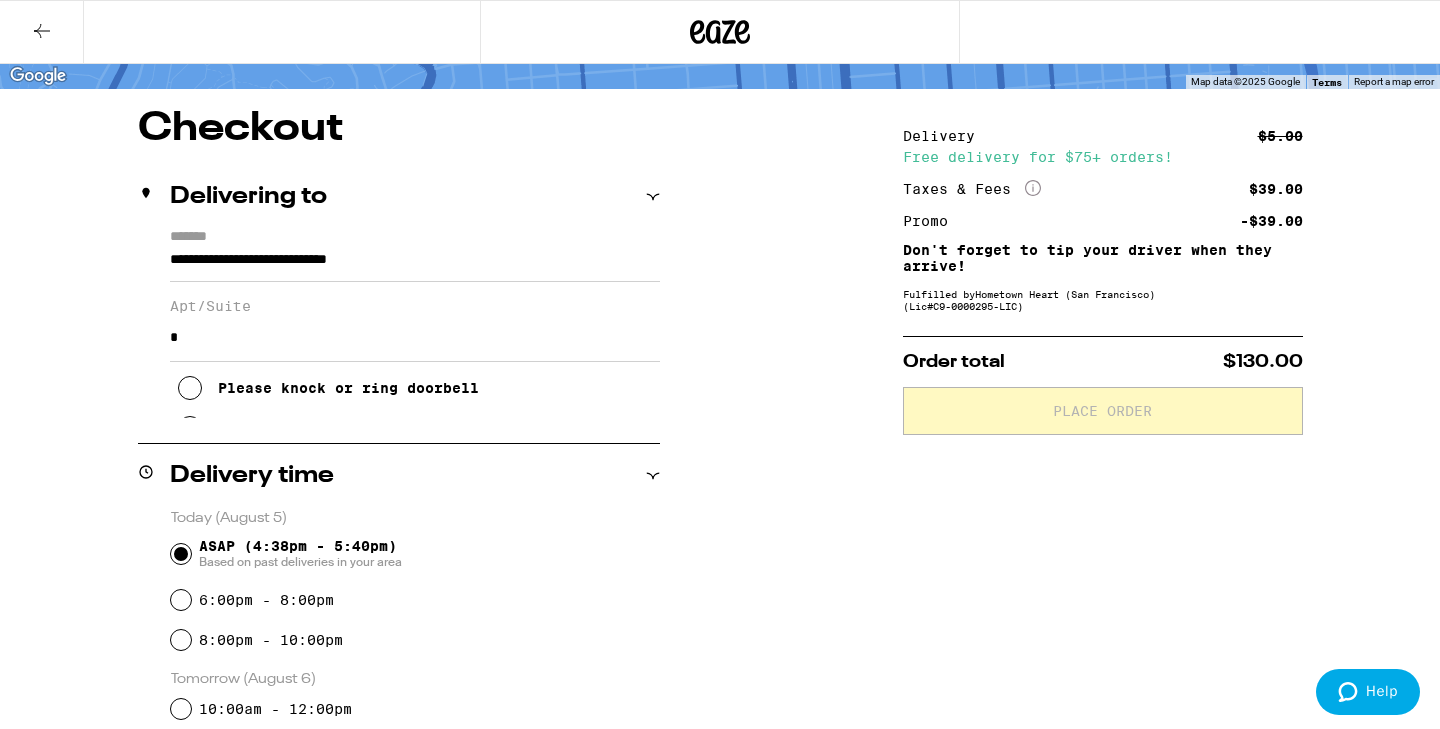 scroll, scrollTop: 0, scrollLeft: 0, axis: both 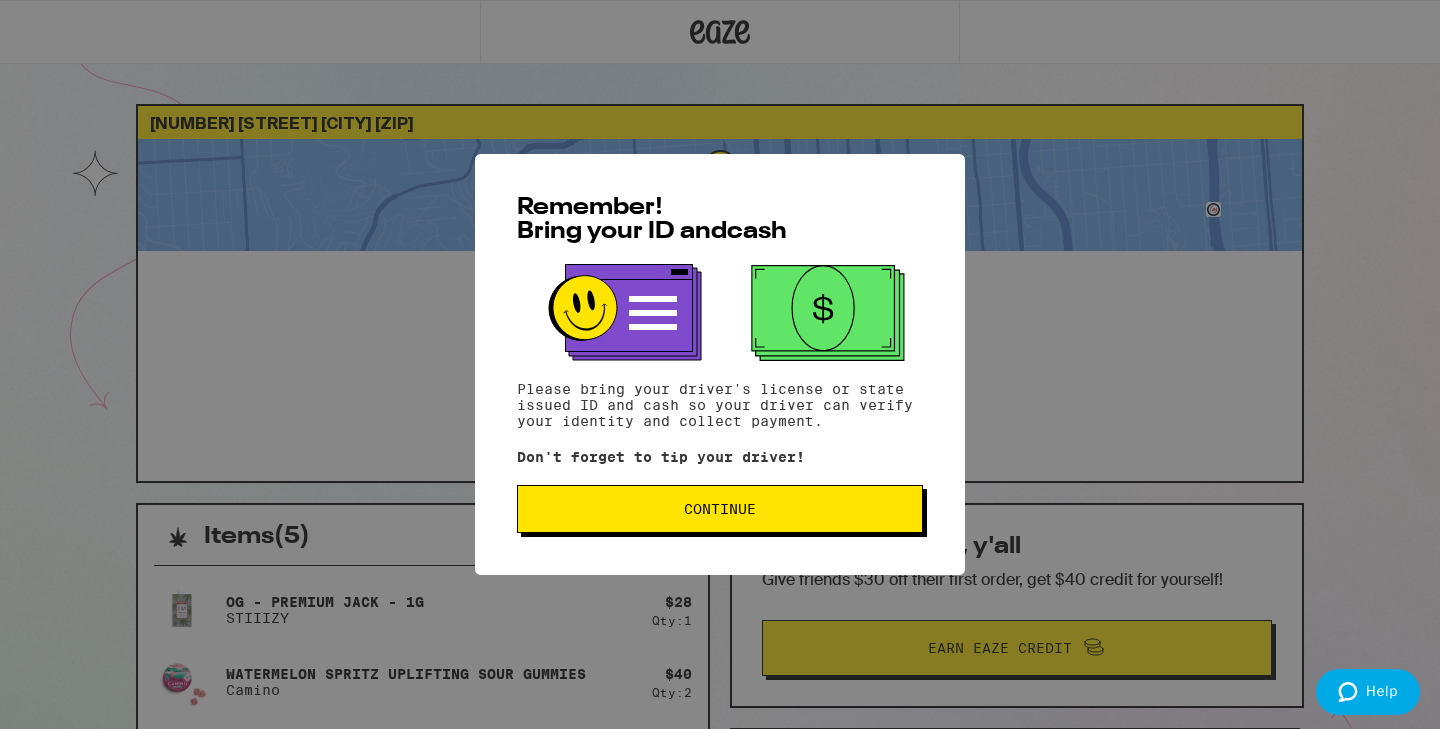click on "Continue" at bounding box center (720, 509) 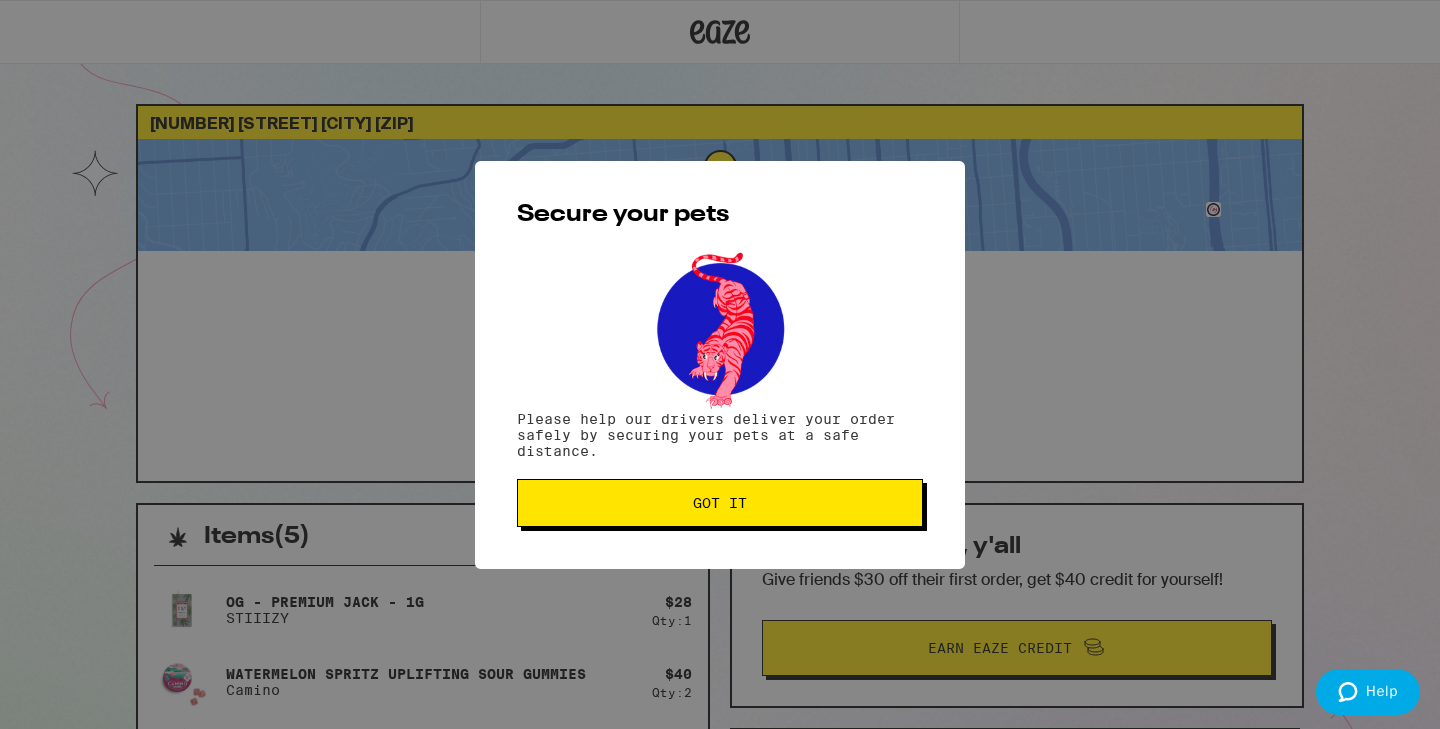 click on "Got it" at bounding box center [720, 503] 